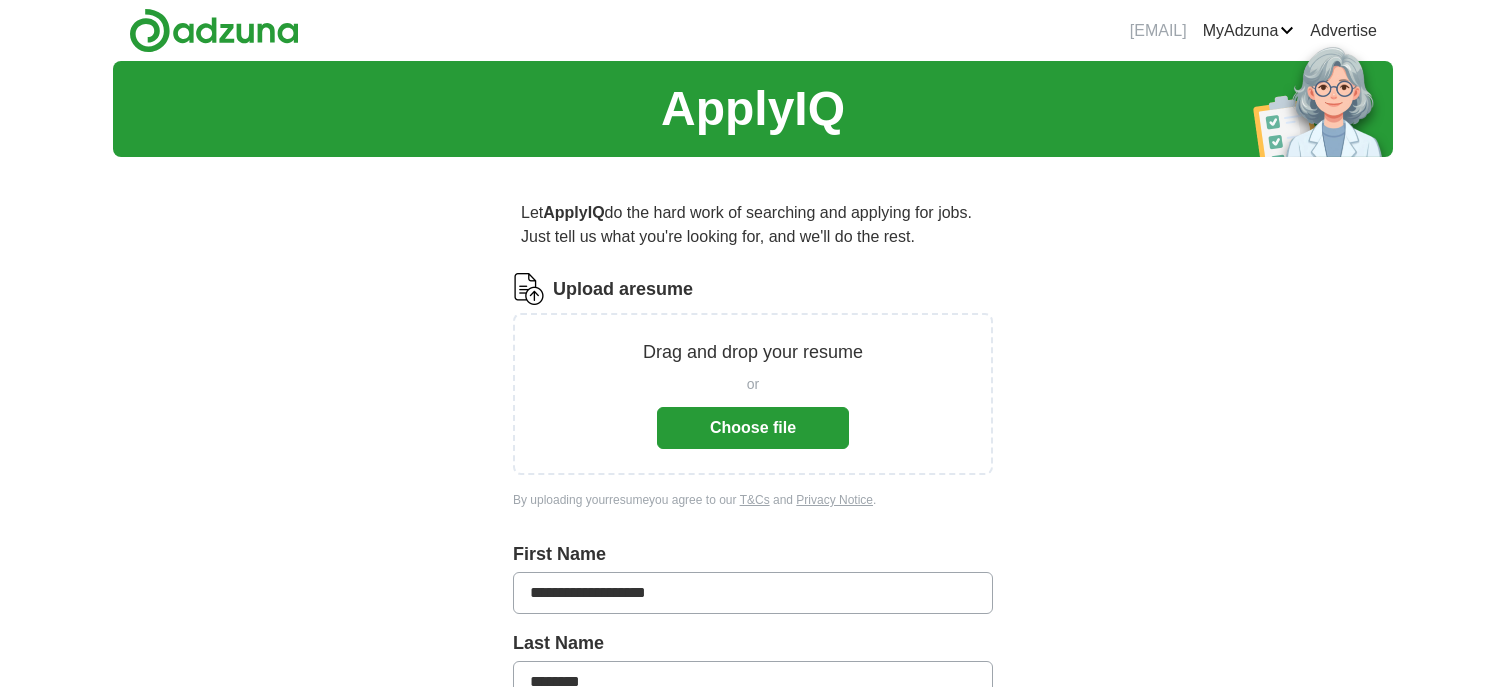 scroll, scrollTop: 0, scrollLeft: 0, axis: both 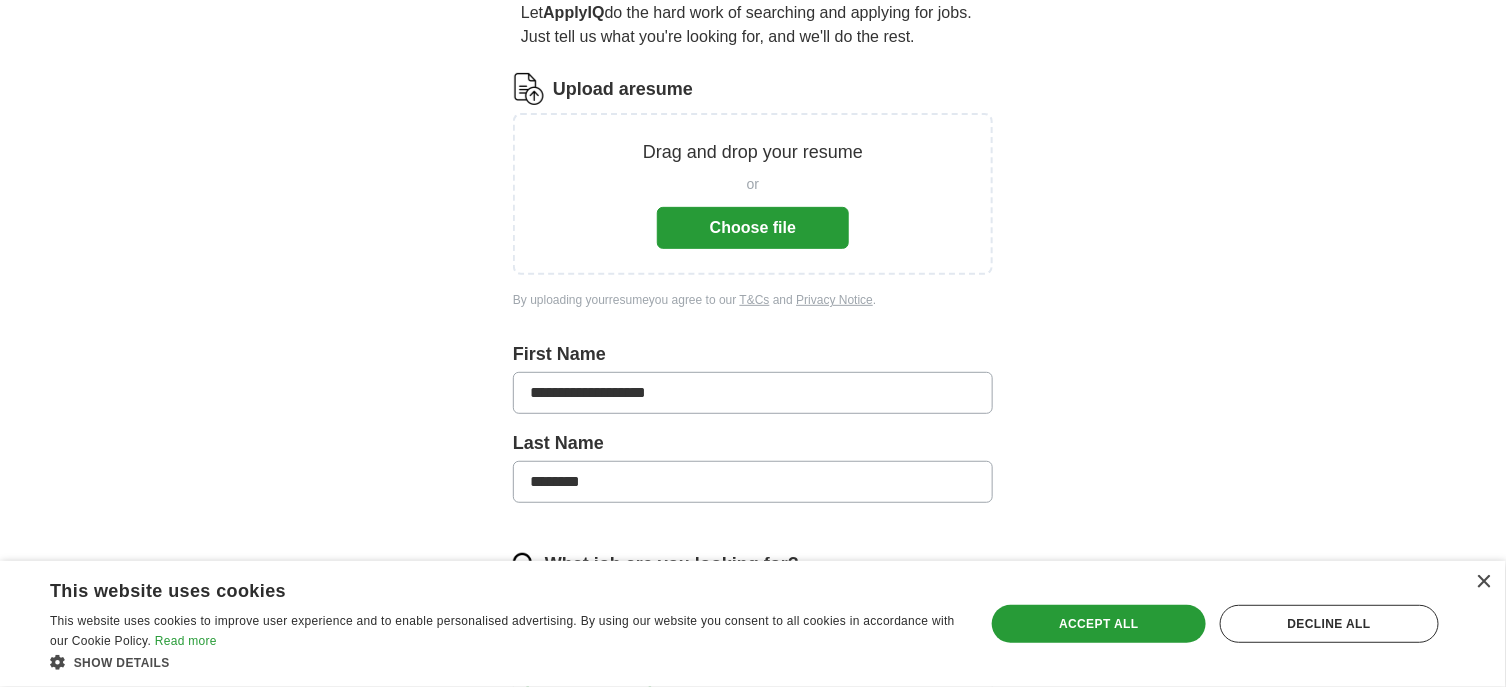 click on "Choose file" at bounding box center [753, 228] 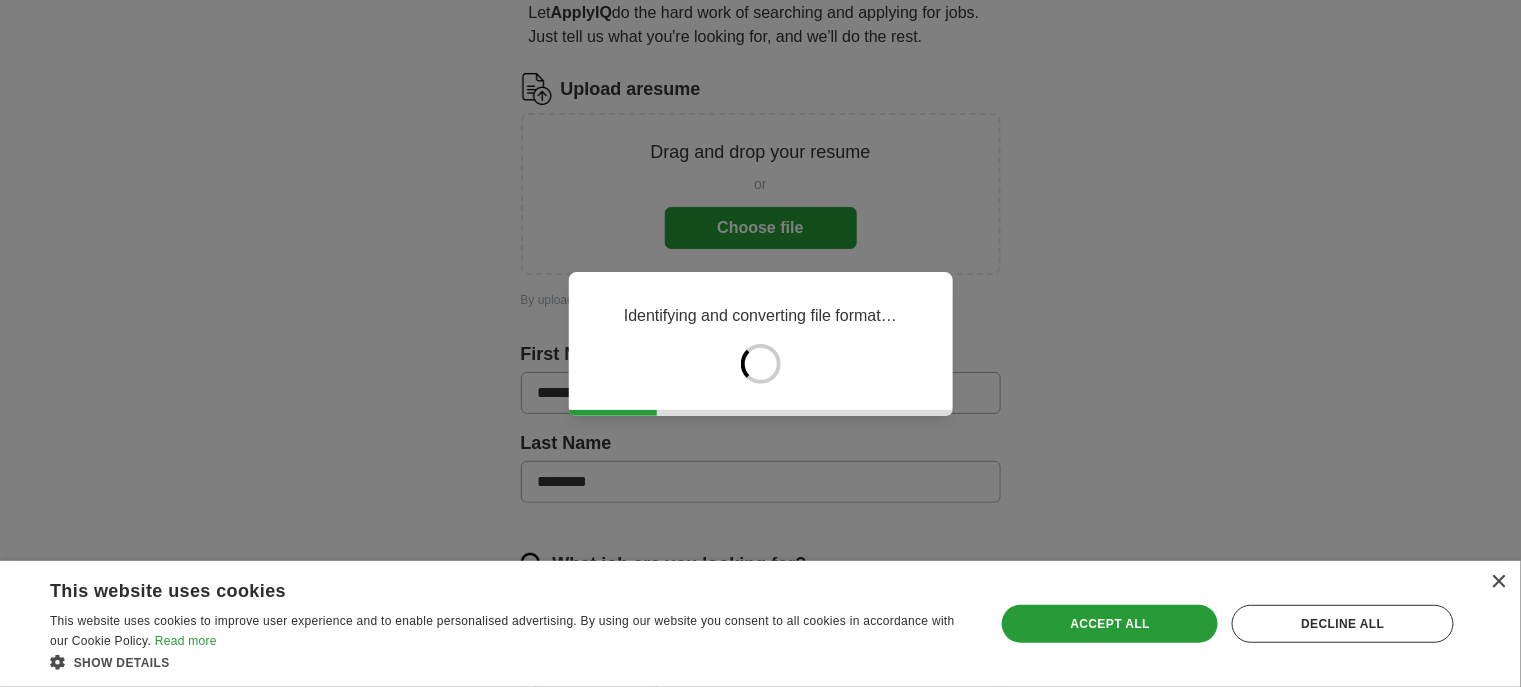 drag, startPoint x: 1194, startPoint y: 621, endPoint x: 1188, endPoint y: 590, distance: 31.575306 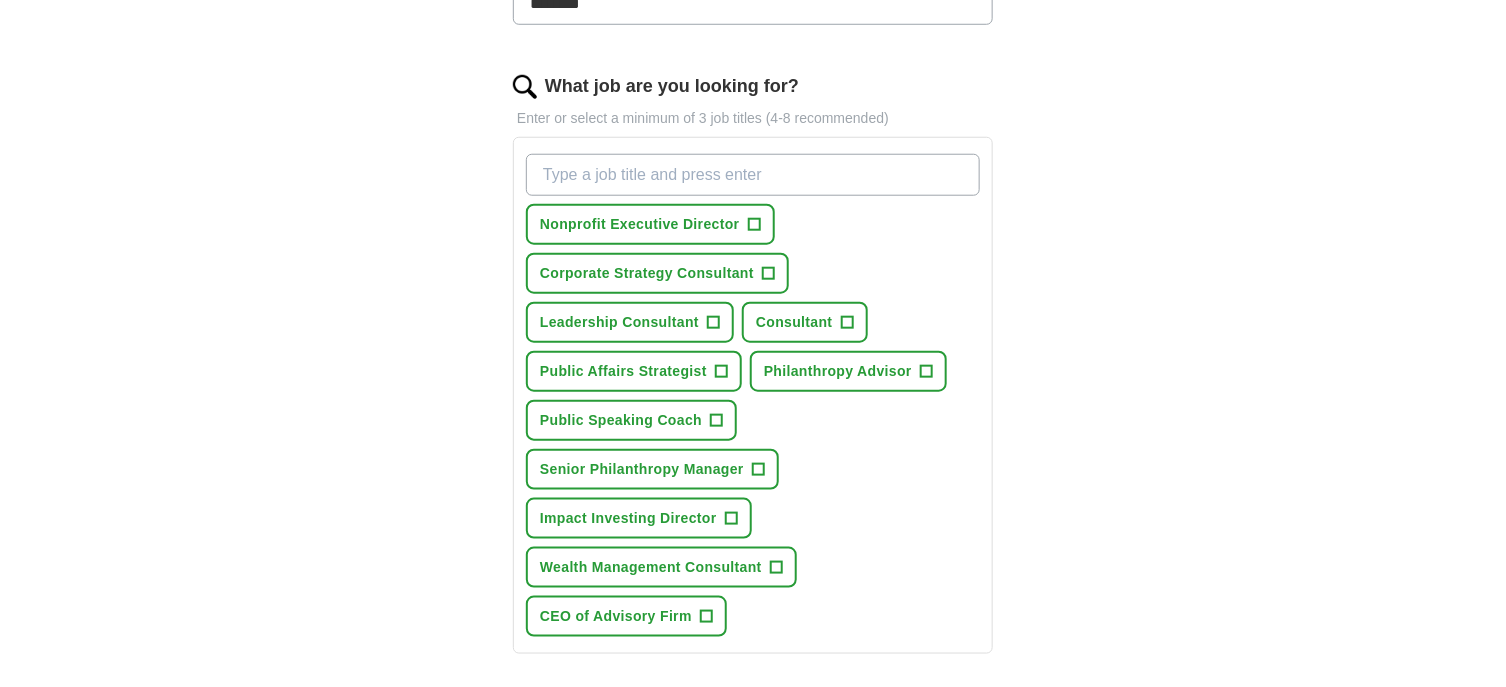 scroll, scrollTop: 600, scrollLeft: 0, axis: vertical 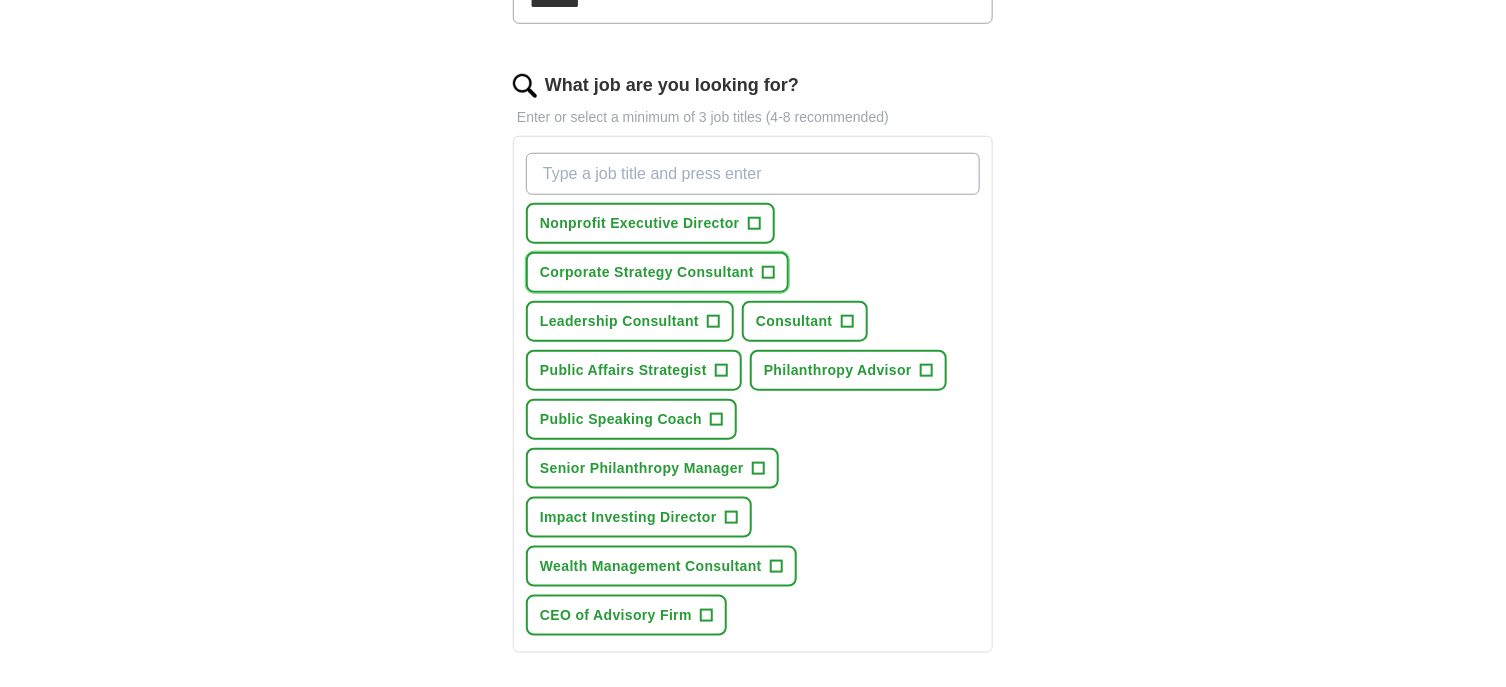 click on "+" at bounding box center (768, 273) 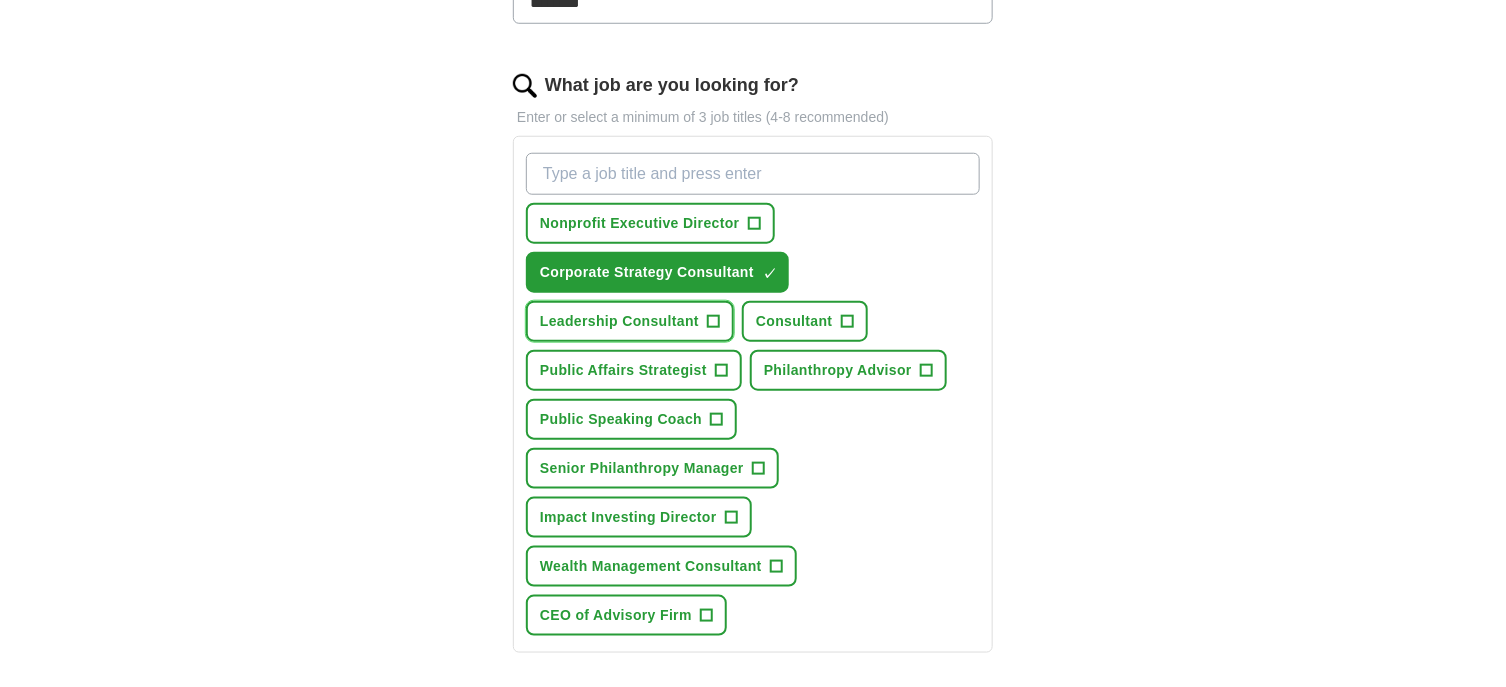 click on "+" at bounding box center [714, 322] 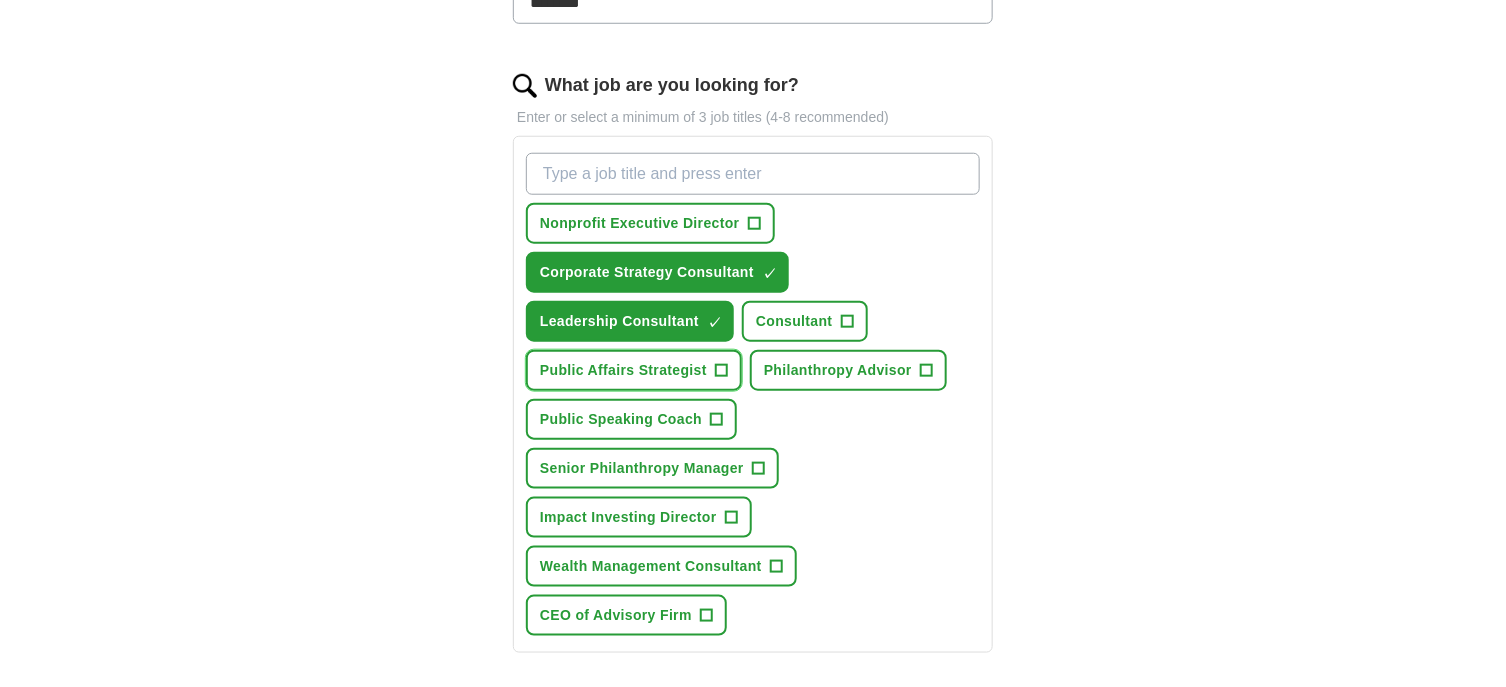 click on "+" at bounding box center (721, 371) 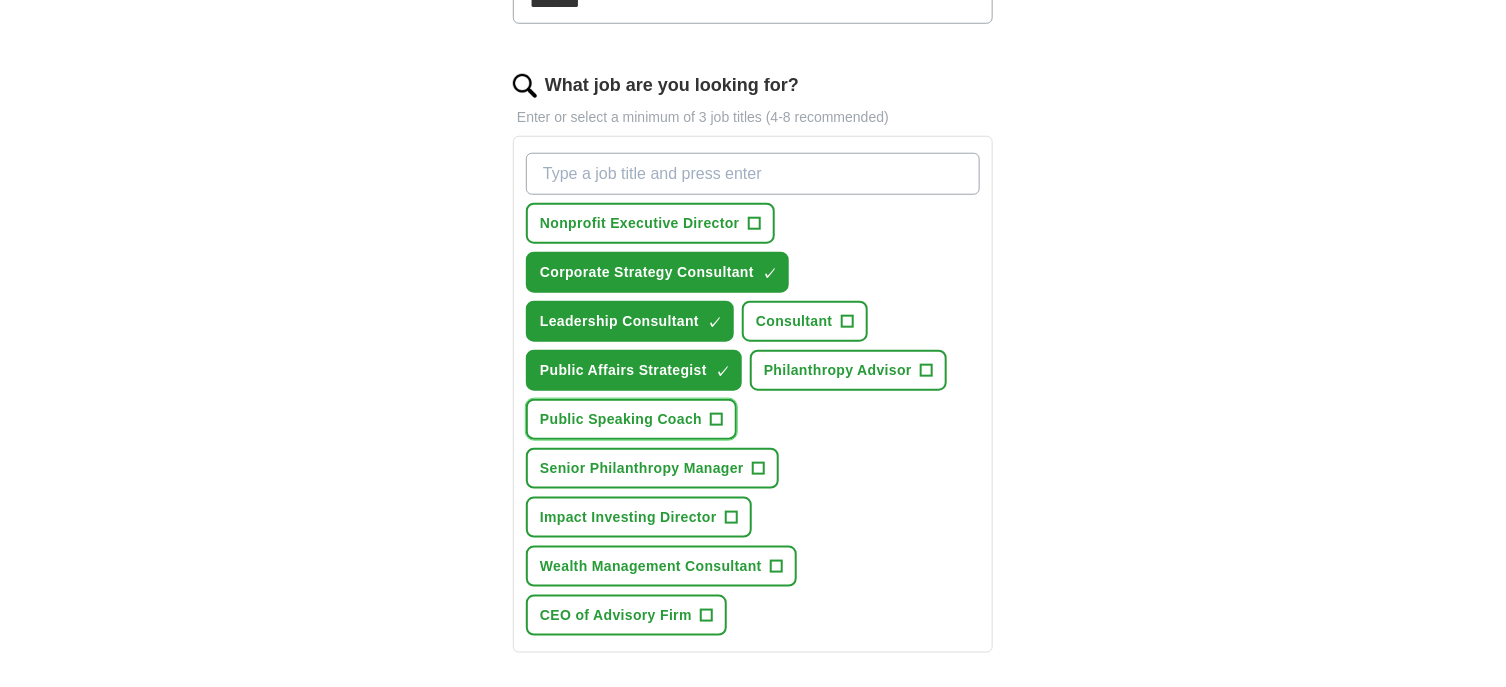 click on "+" at bounding box center [717, 420] 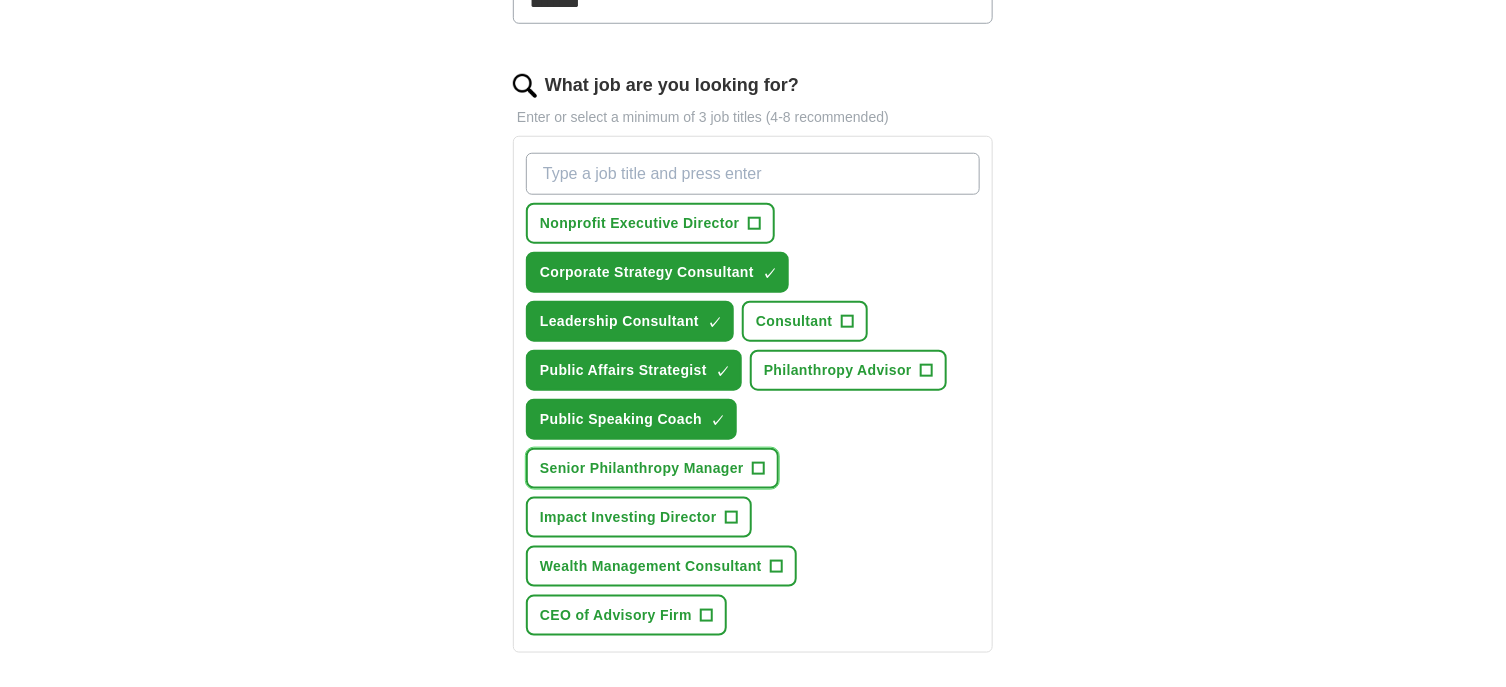 click on "+" at bounding box center [758, 469] 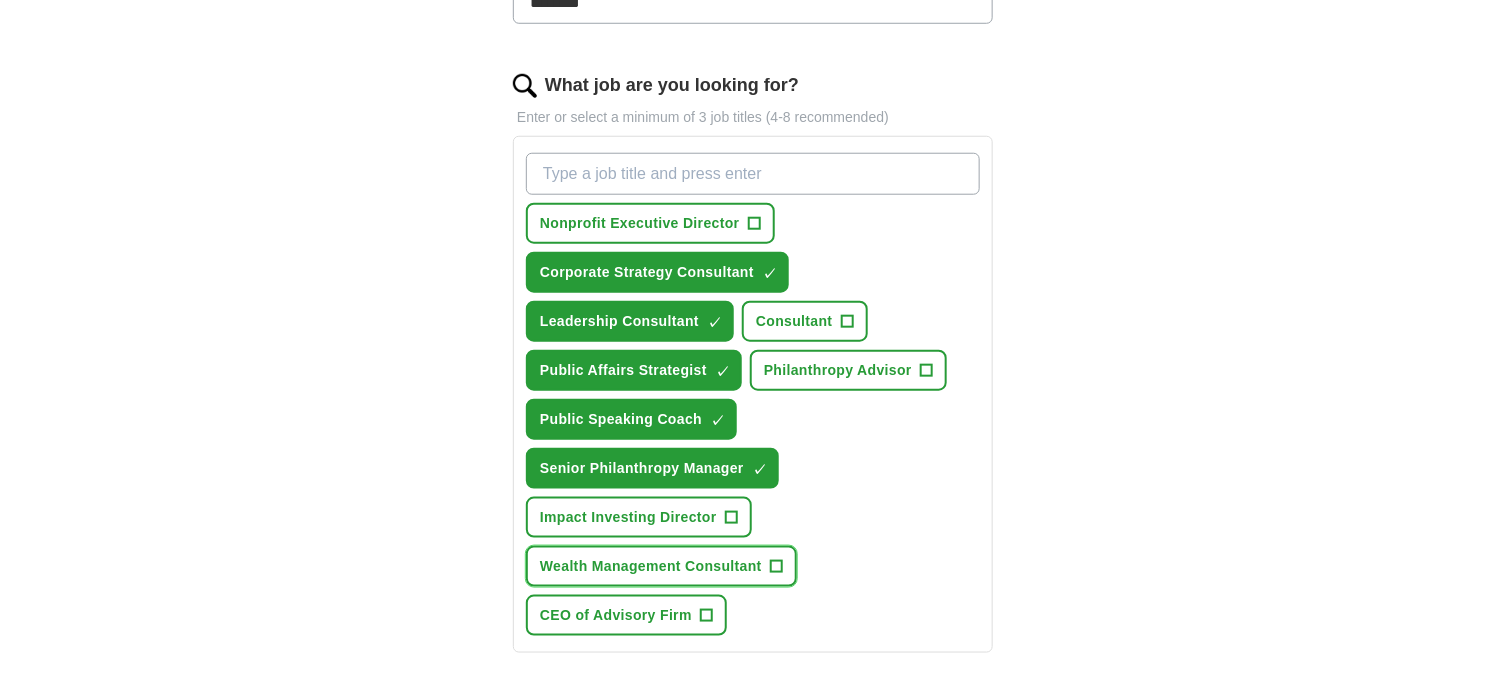 drag, startPoint x: 775, startPoint y: 552, endPoint x: 766, endPoint y: 583, distance: 32.280025 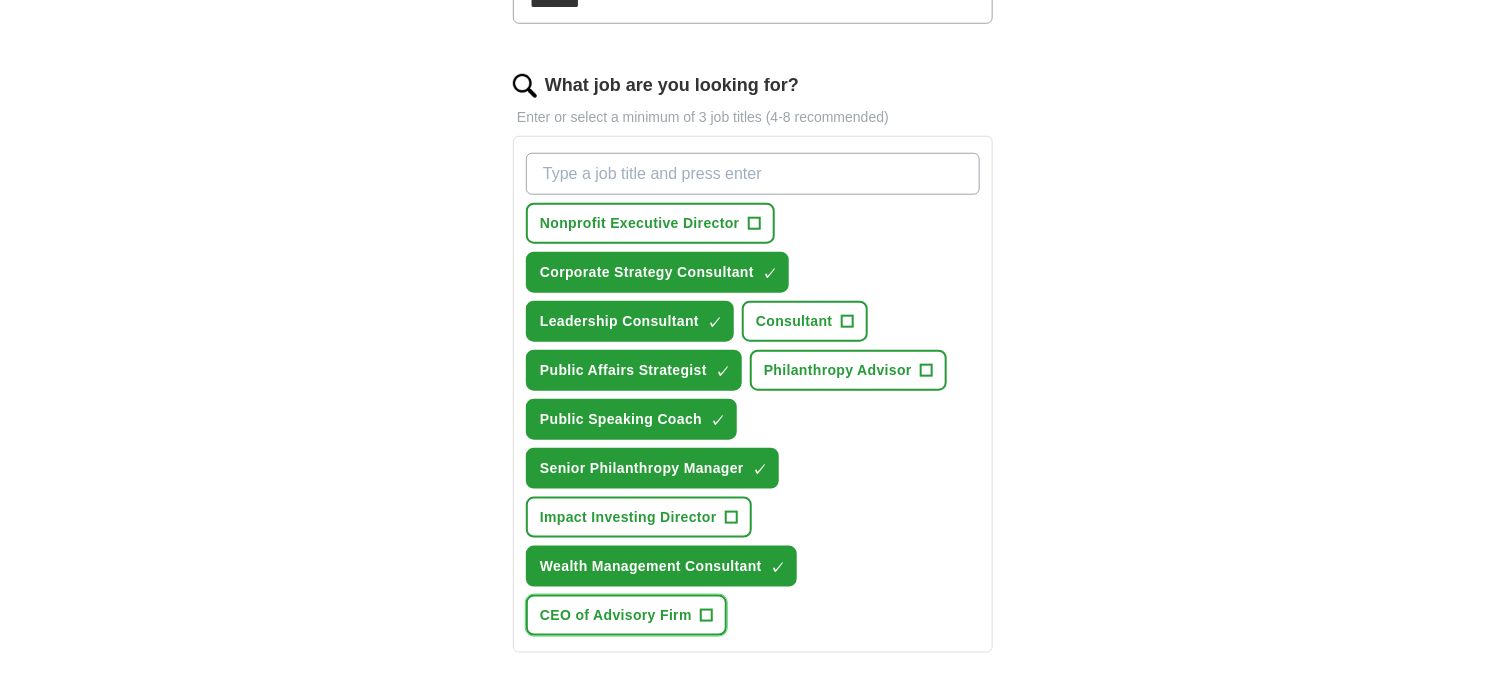 click on "+" at bounding box center (706, 616) 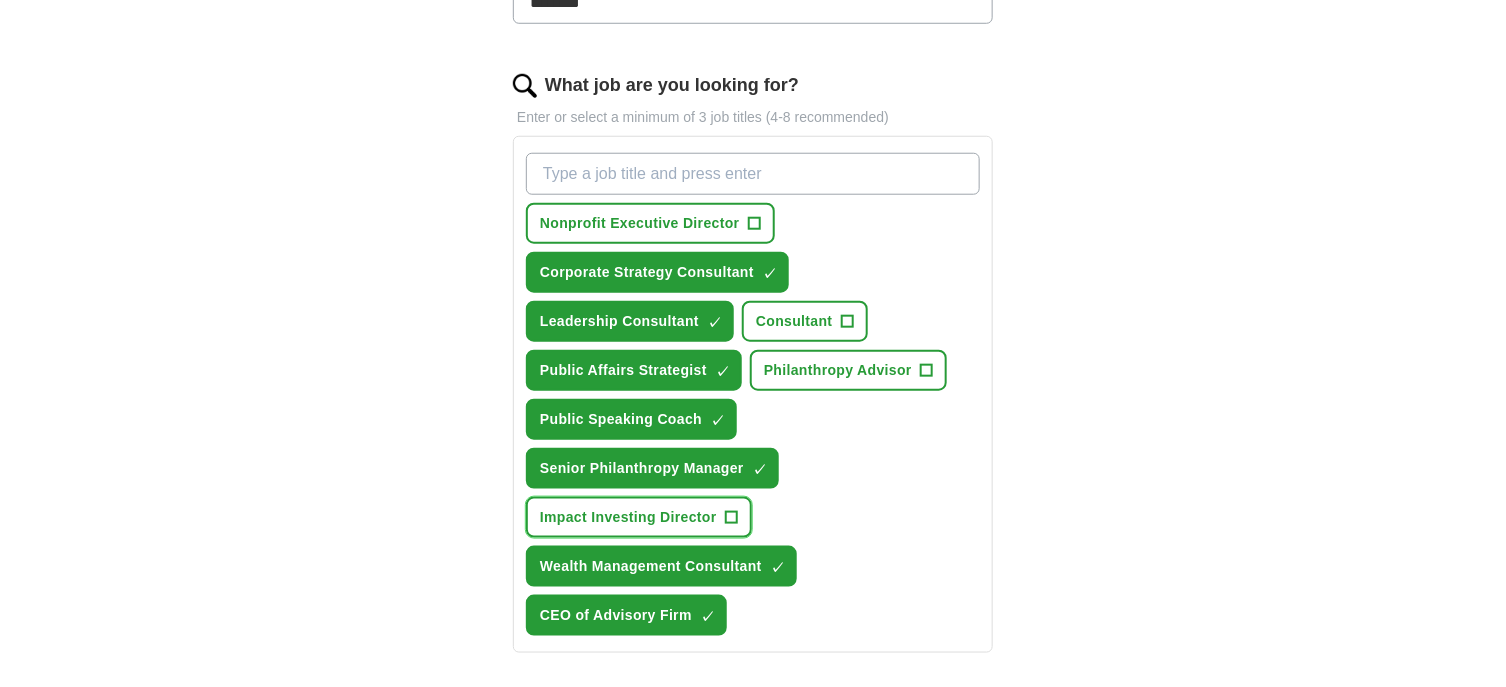 click on "+" at bounding box center [731, 518] 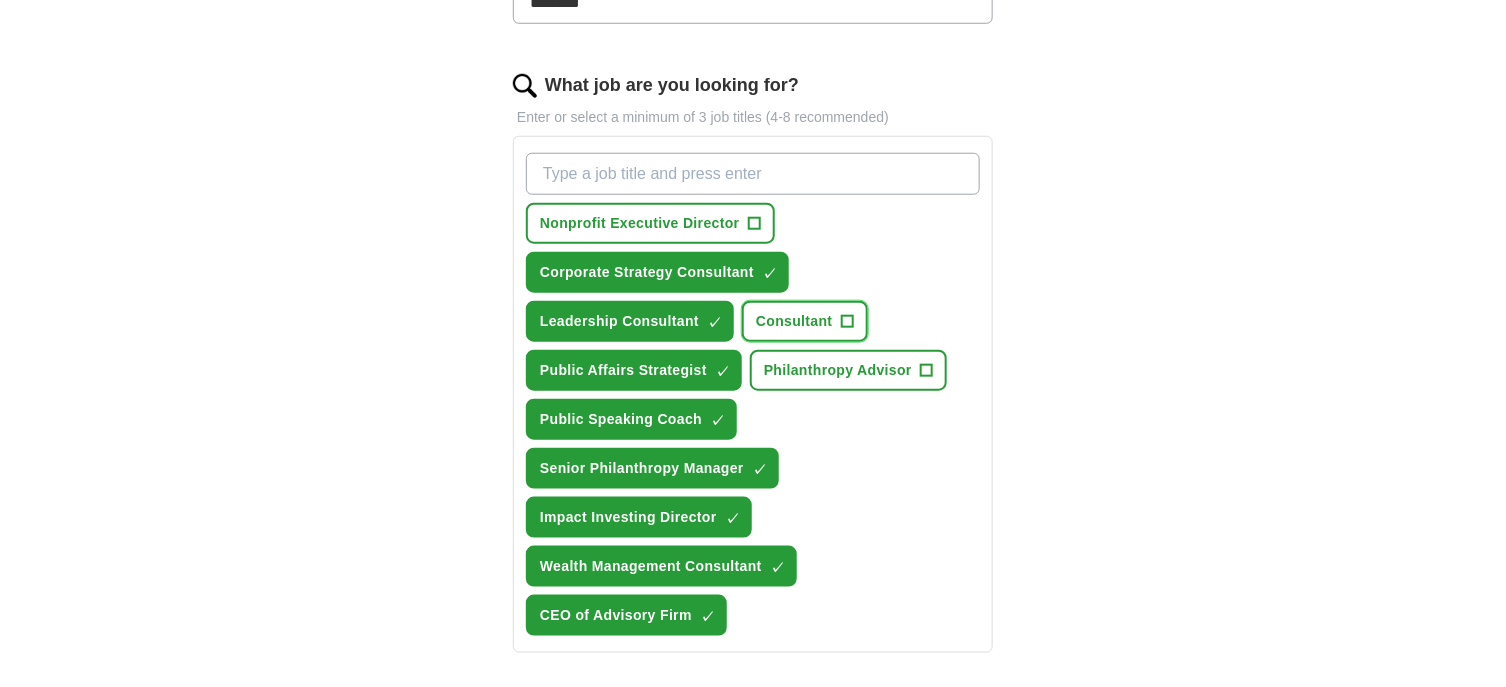 click on "+" at bounding box center [847, 322] 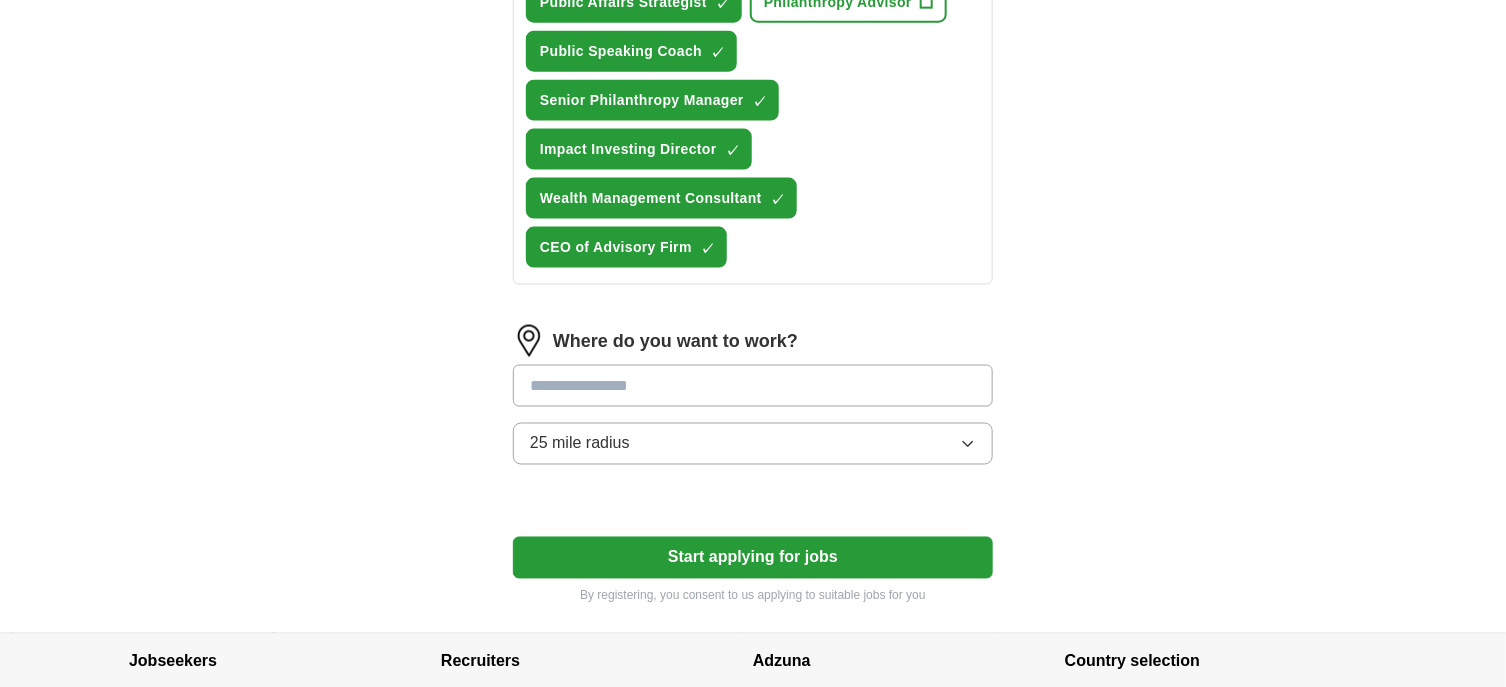 scroll, scrollTop: 1000, scrollLeft: 0, axis: vertical 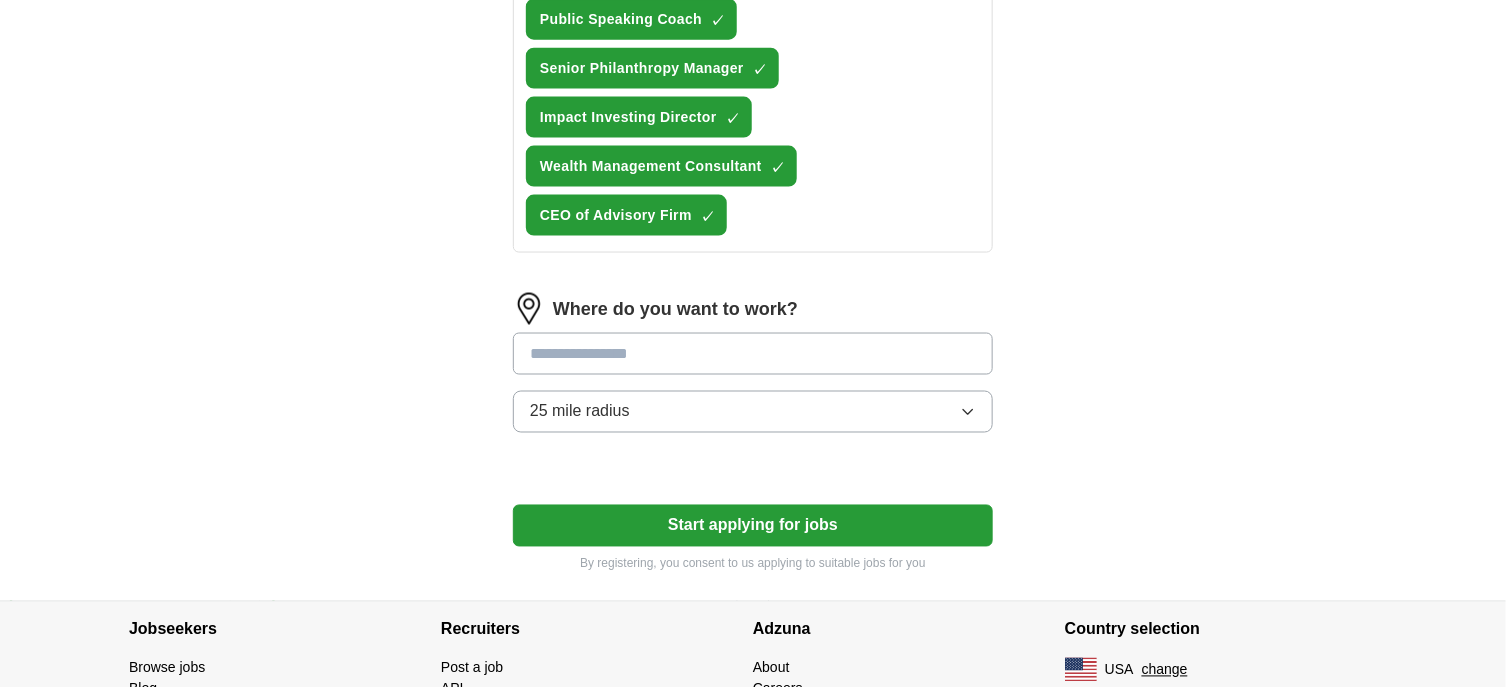 click at bounding box center [753, 354] 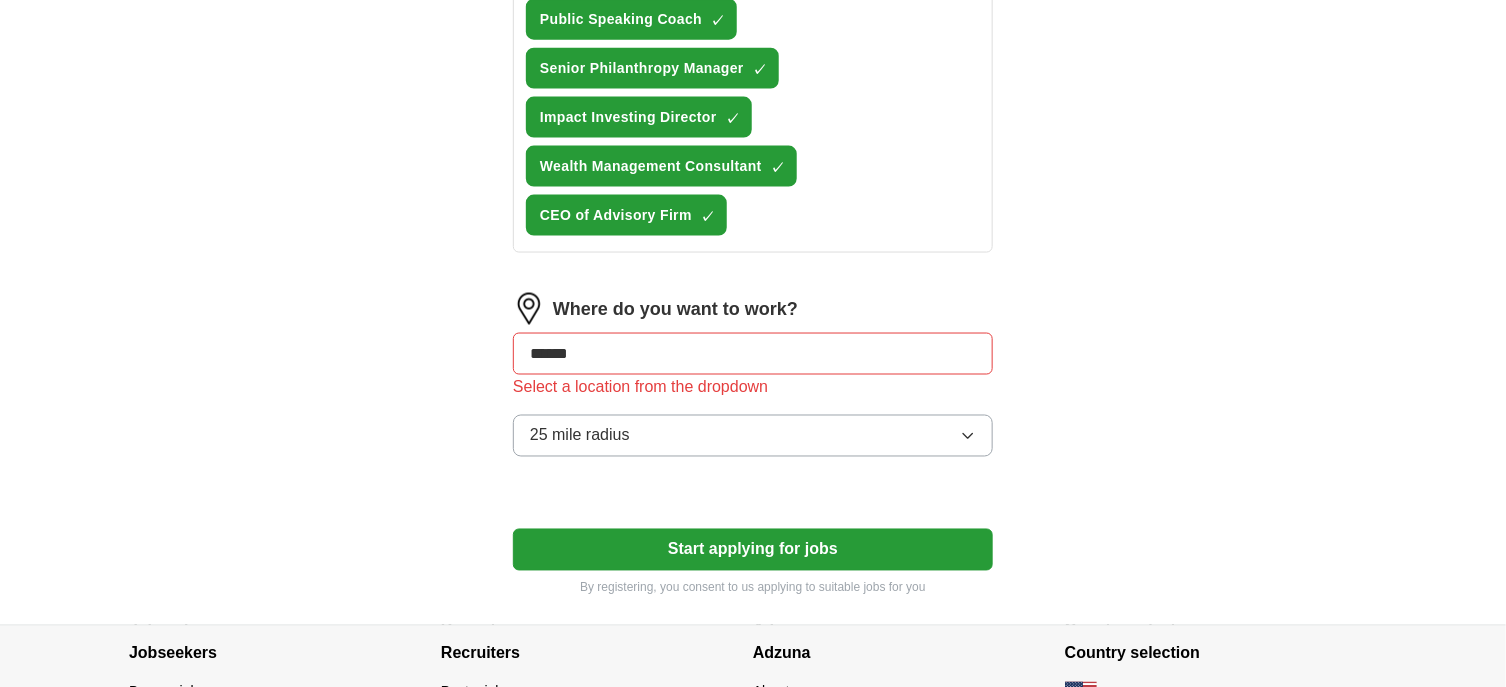 click on "Where do you want to work? ****** Select a location from the dropdown 25 mile radius" at bounding box center (753, 383) 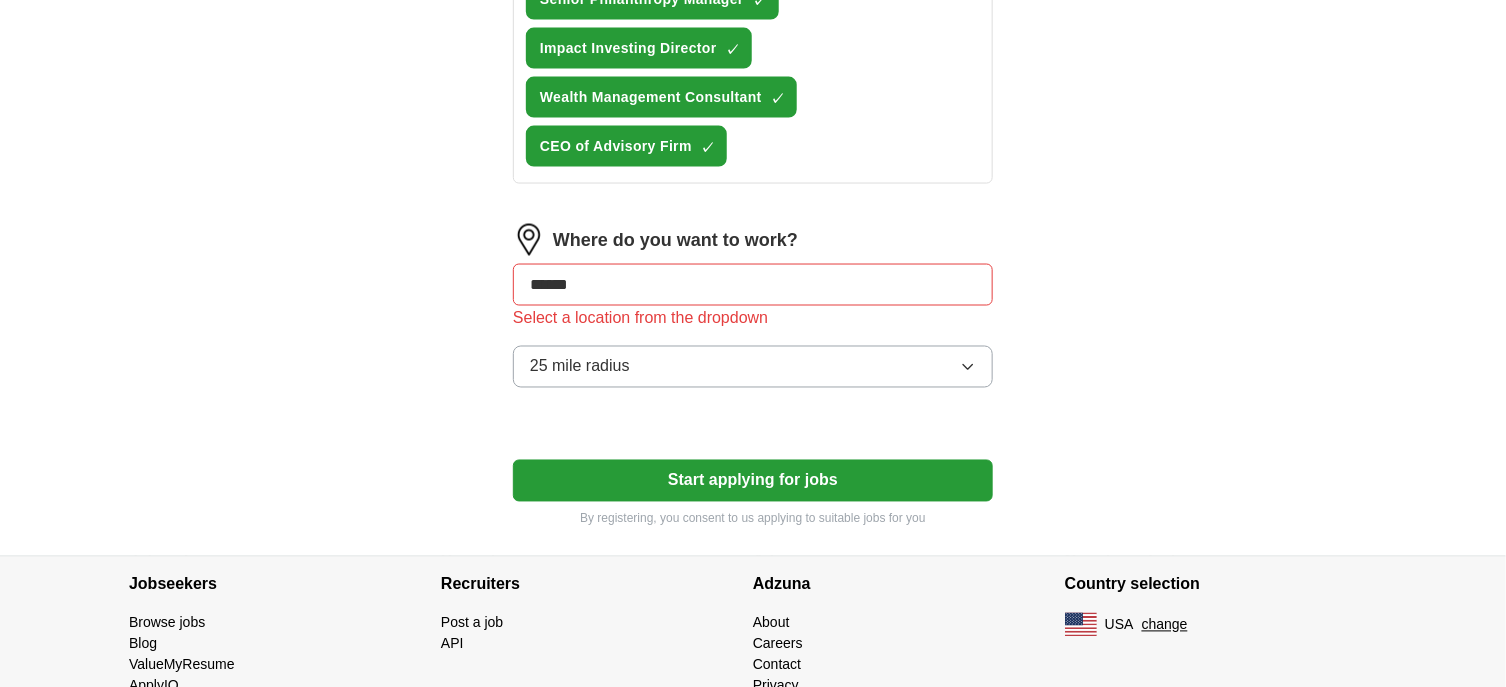 scroll, scrollTop: 1127, scrollLeft: 0, axis: vertical 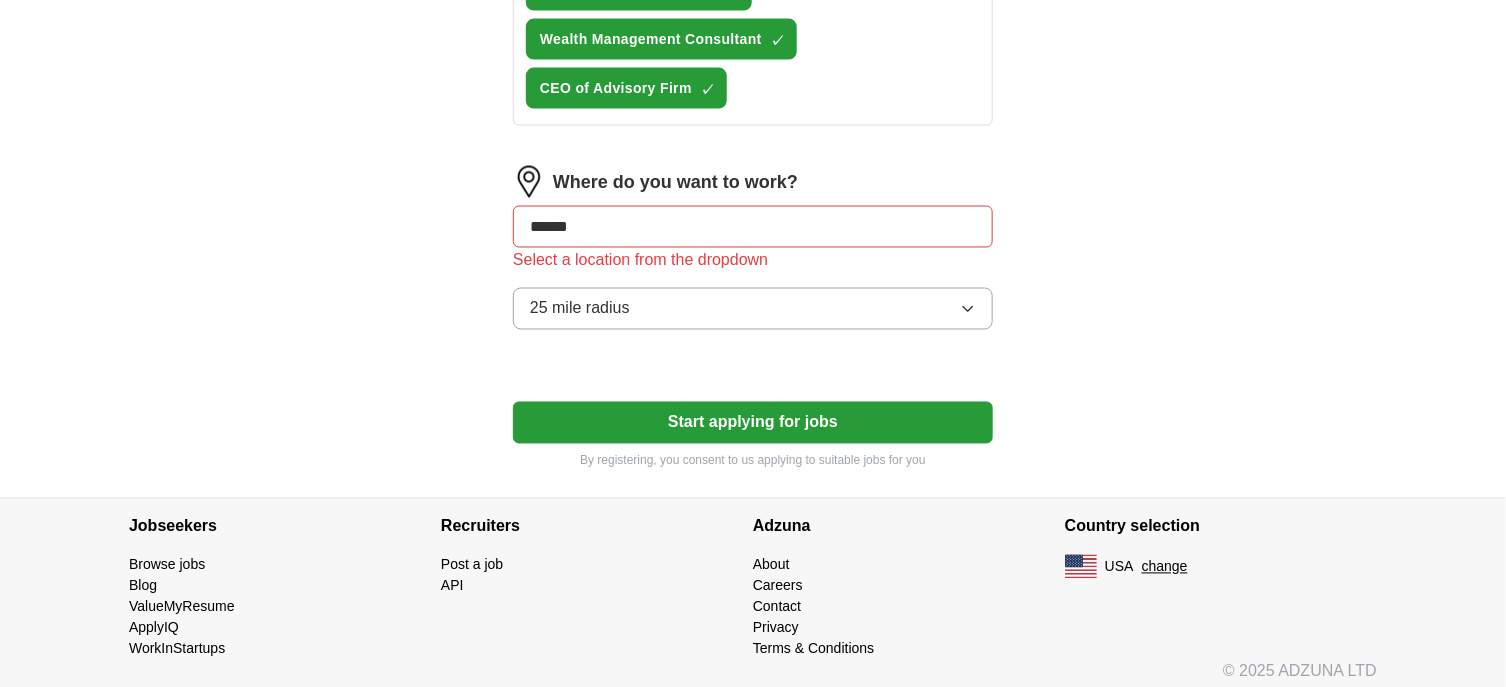 click on "******" at bounding box center [753, 227] 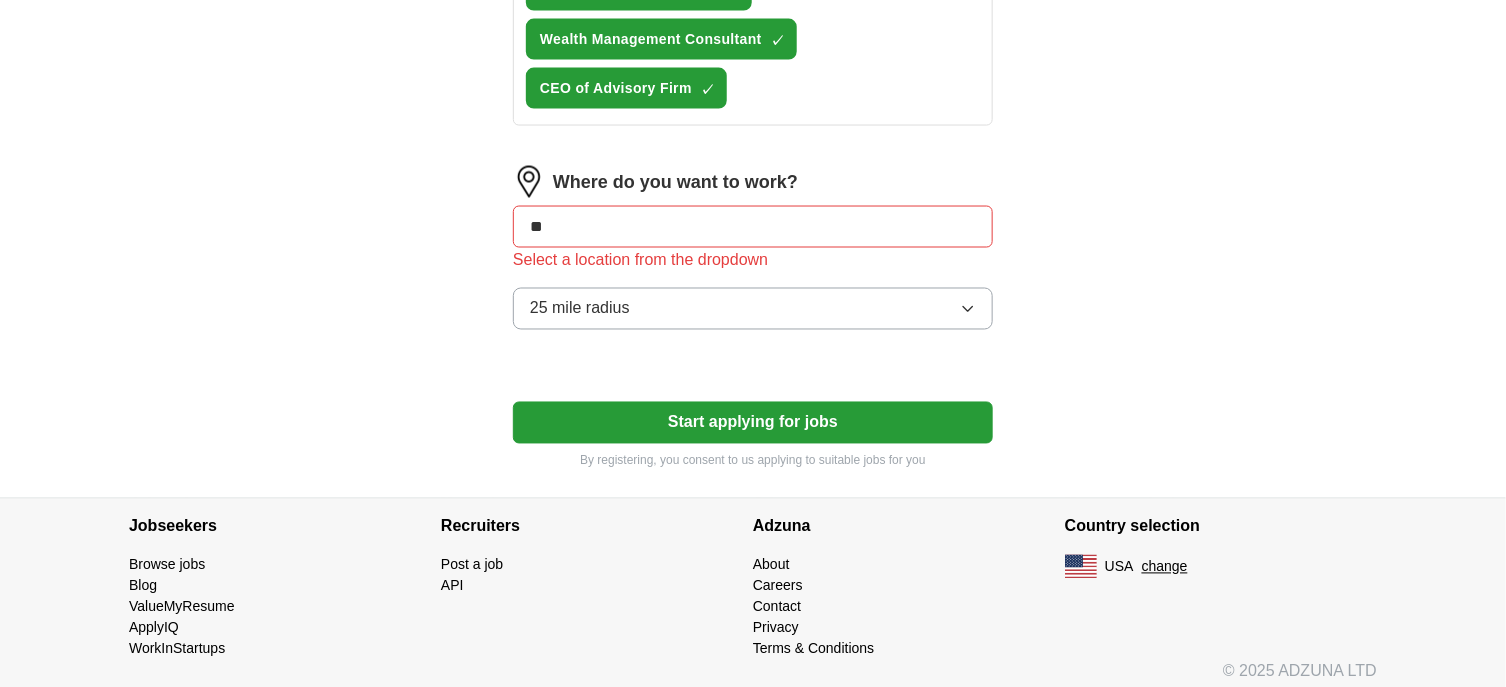 type on "*" 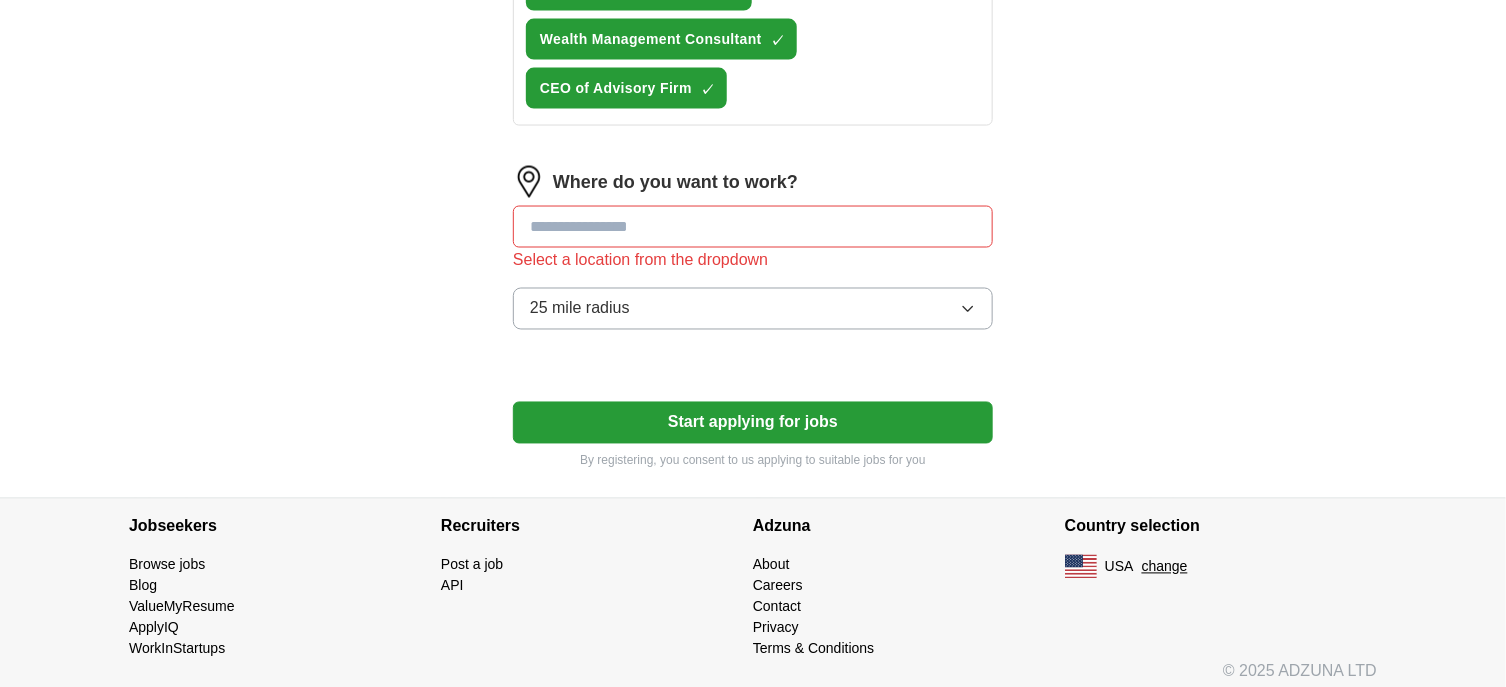 click 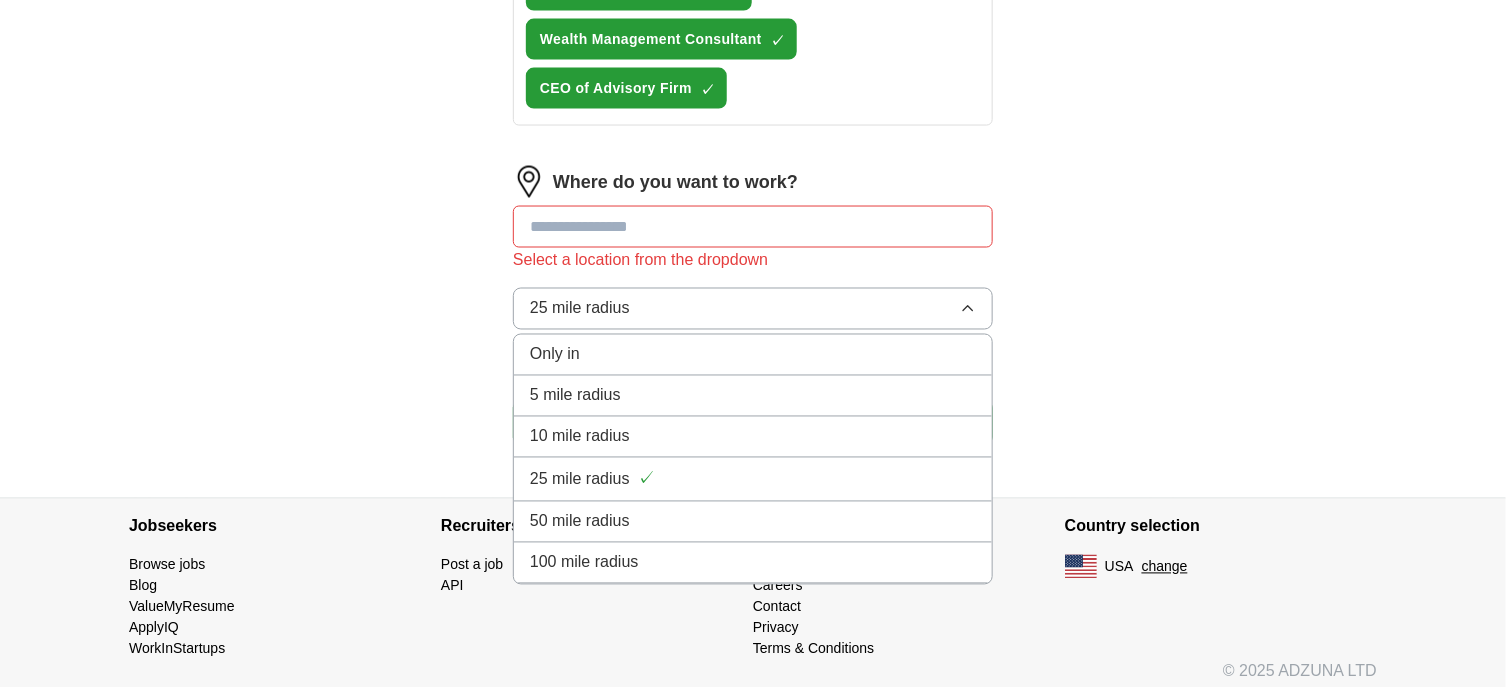 click on "100 mile radius" at bounding box center (584, 563) 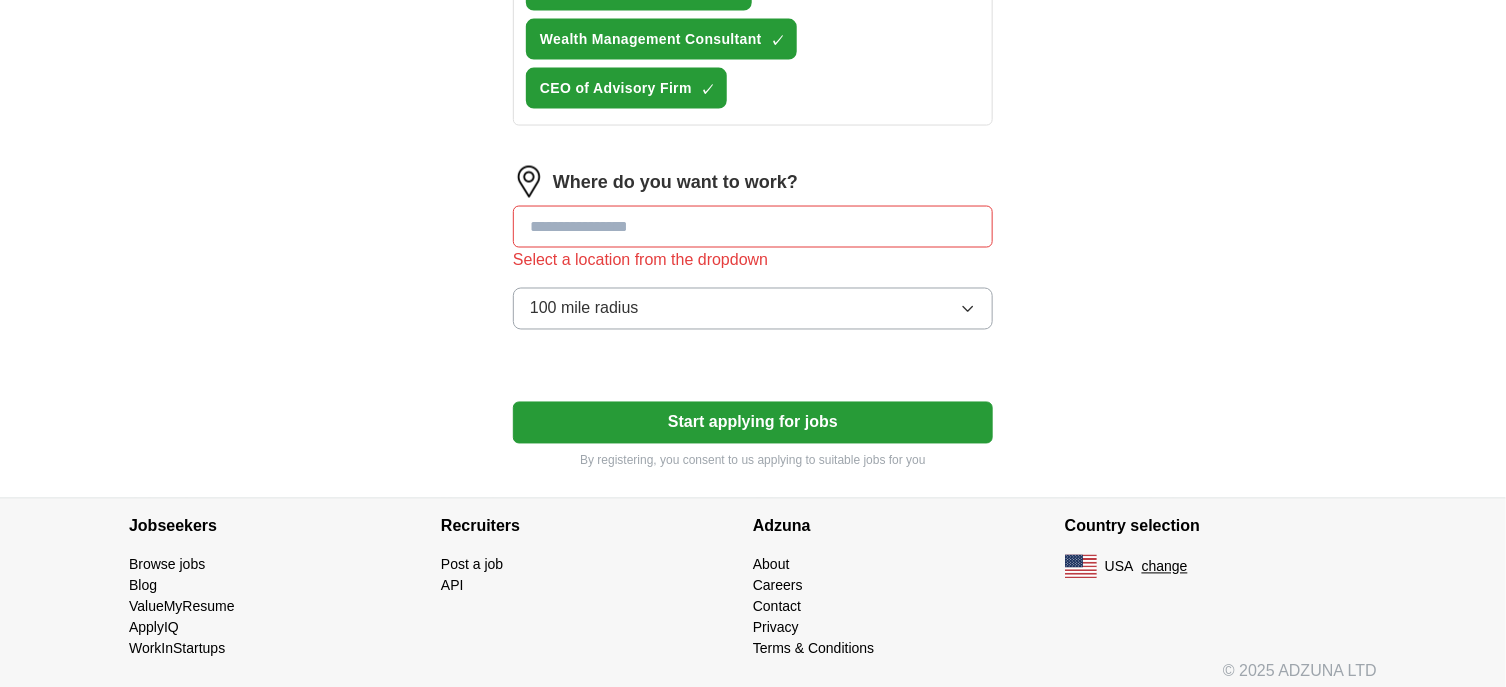 click at bounding box center [753, 227] 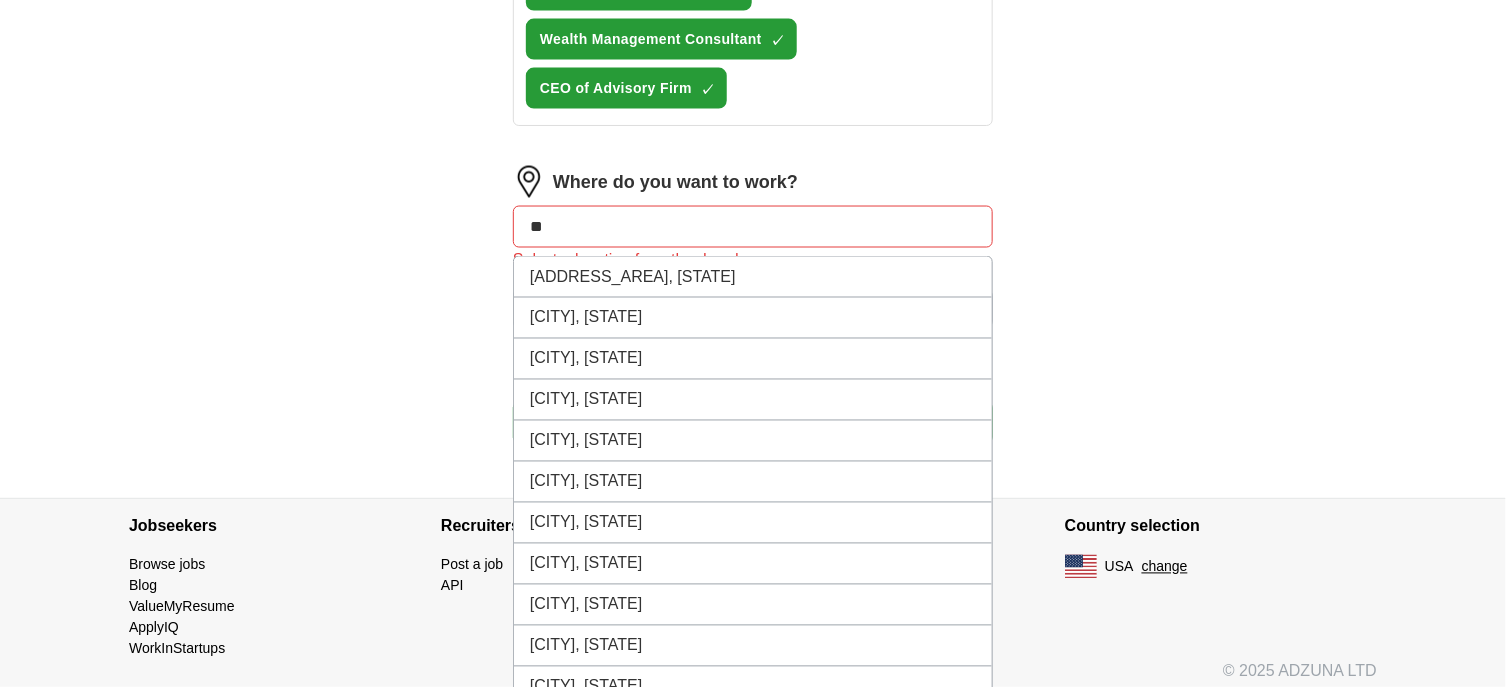 type on "*" 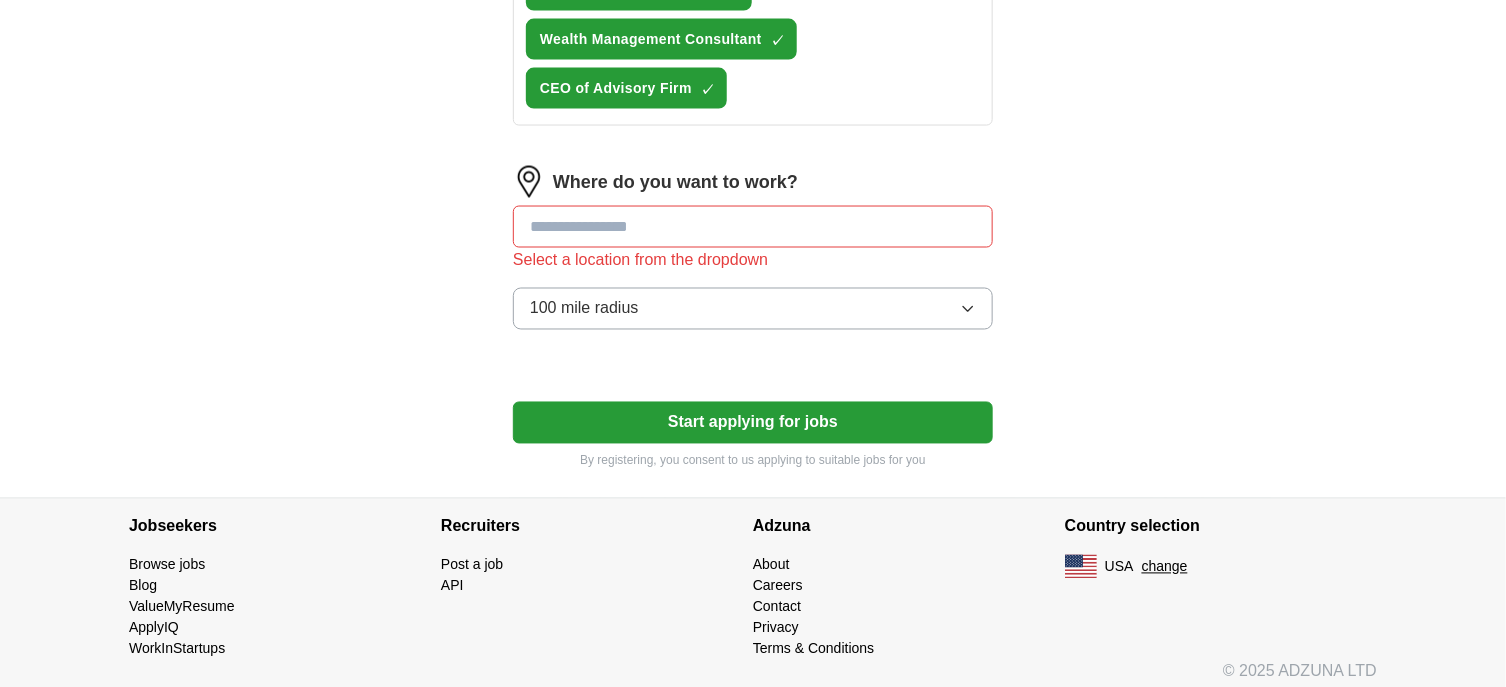 click at bounding box center [753, 227] 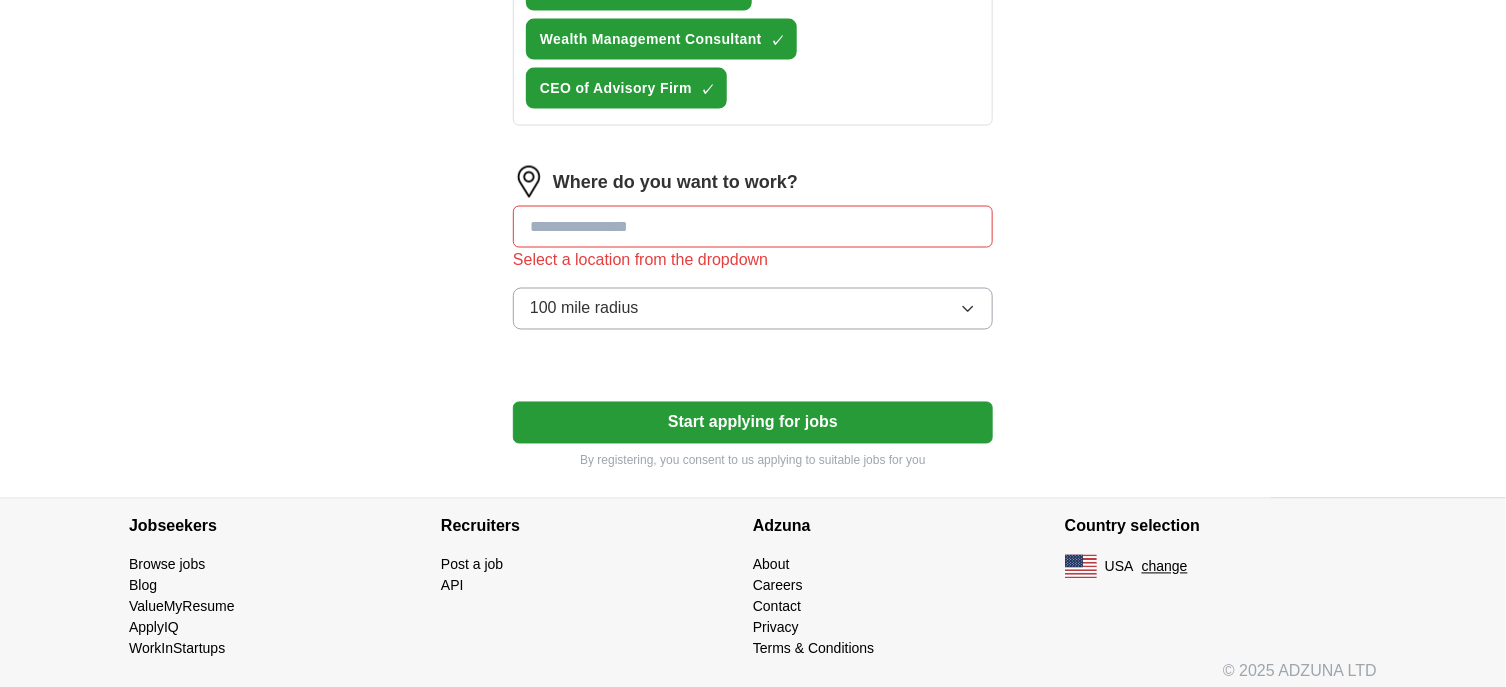 click on "Select a location from the dropdown" at bounding box center [753, 260] 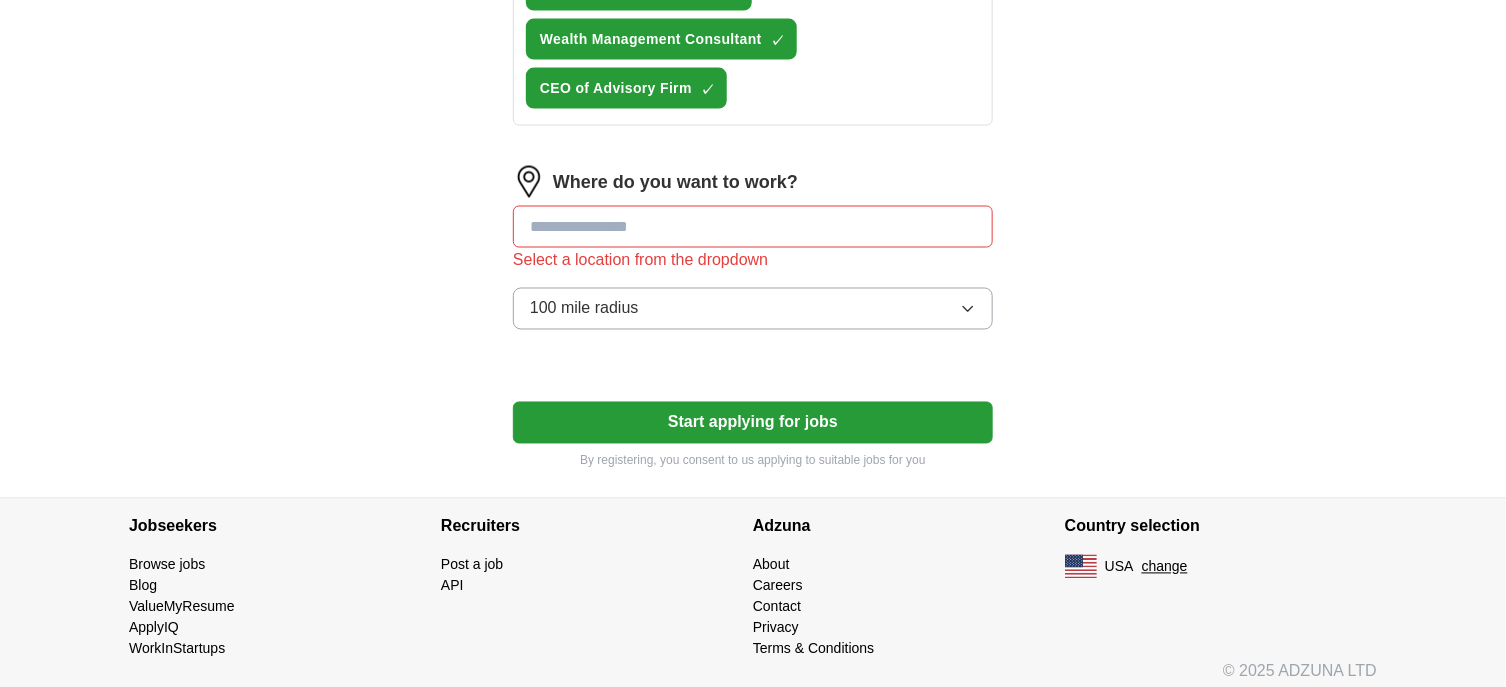 scroll, scrollTop: 1028, scrollLeft: 0, axis: vertical 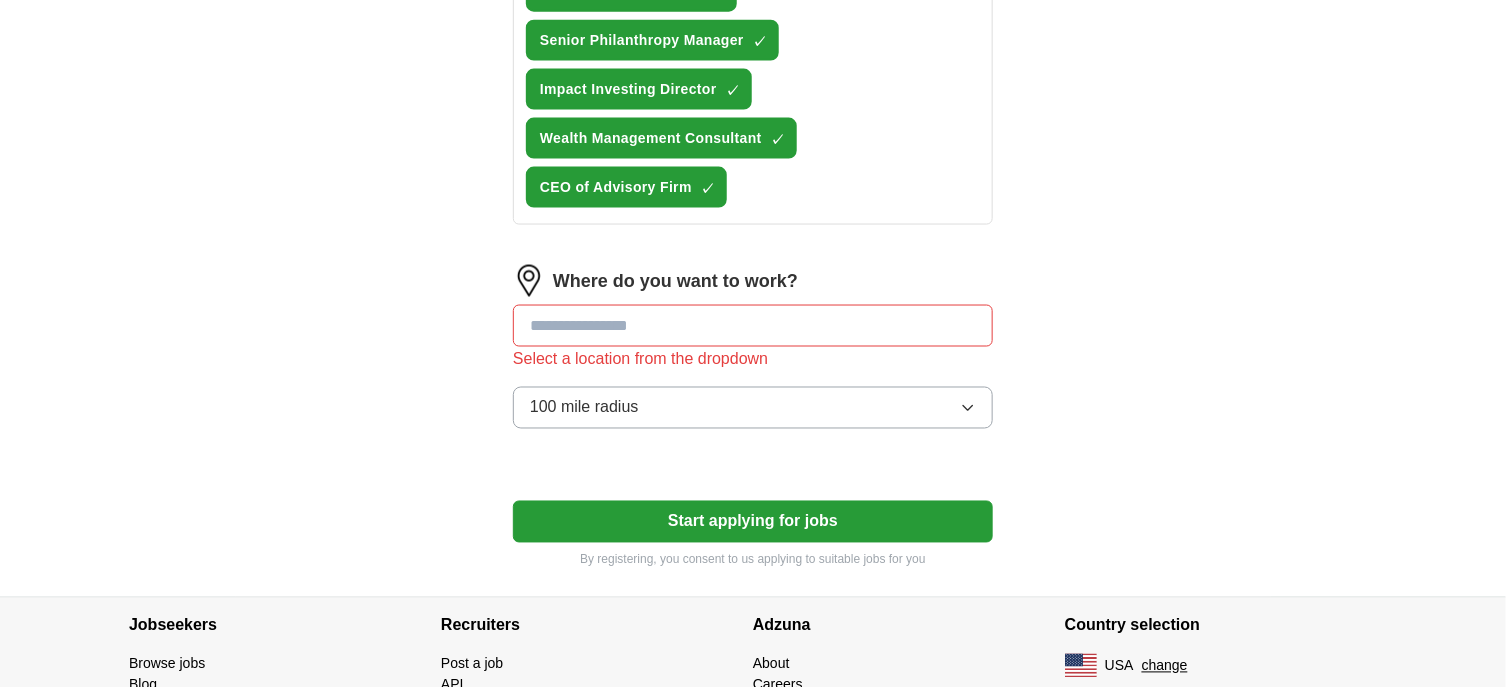 click at bounding box center (529, 281) 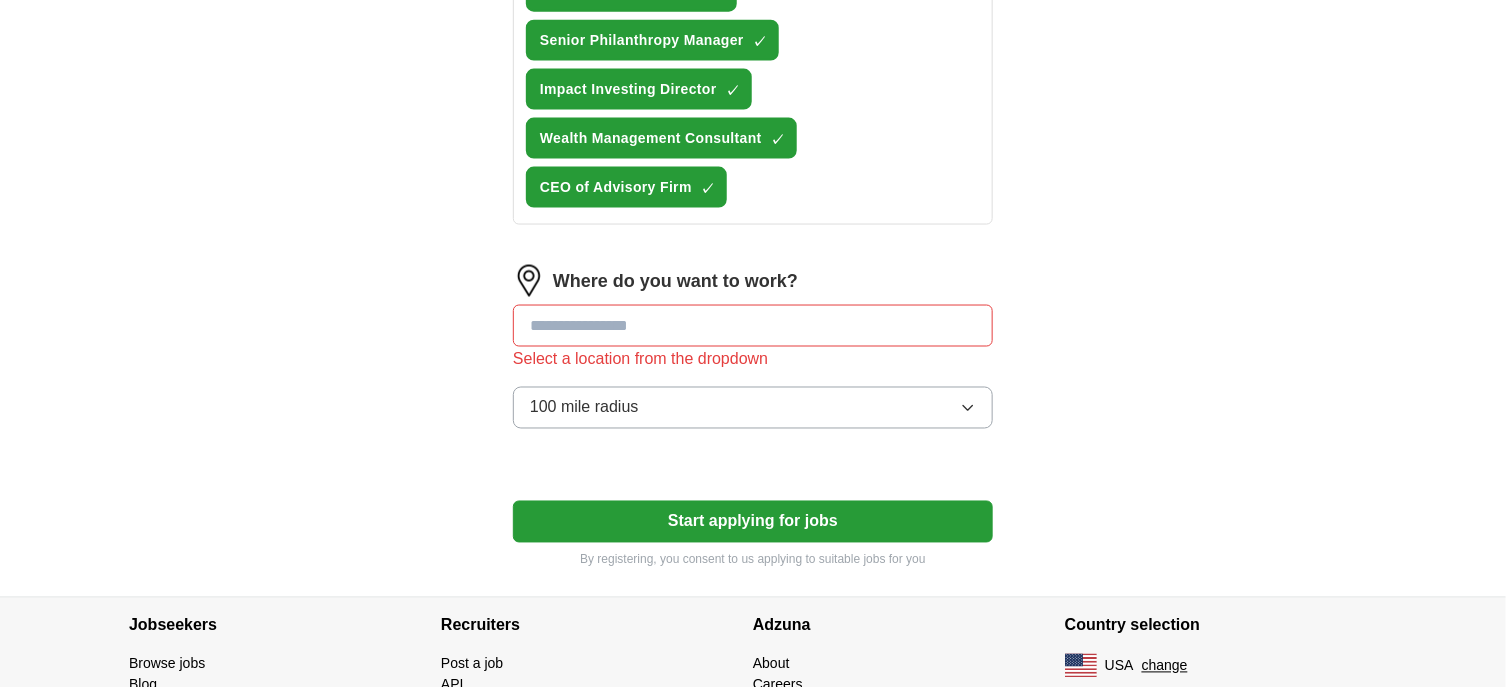 click at bounding box center [753, 326] 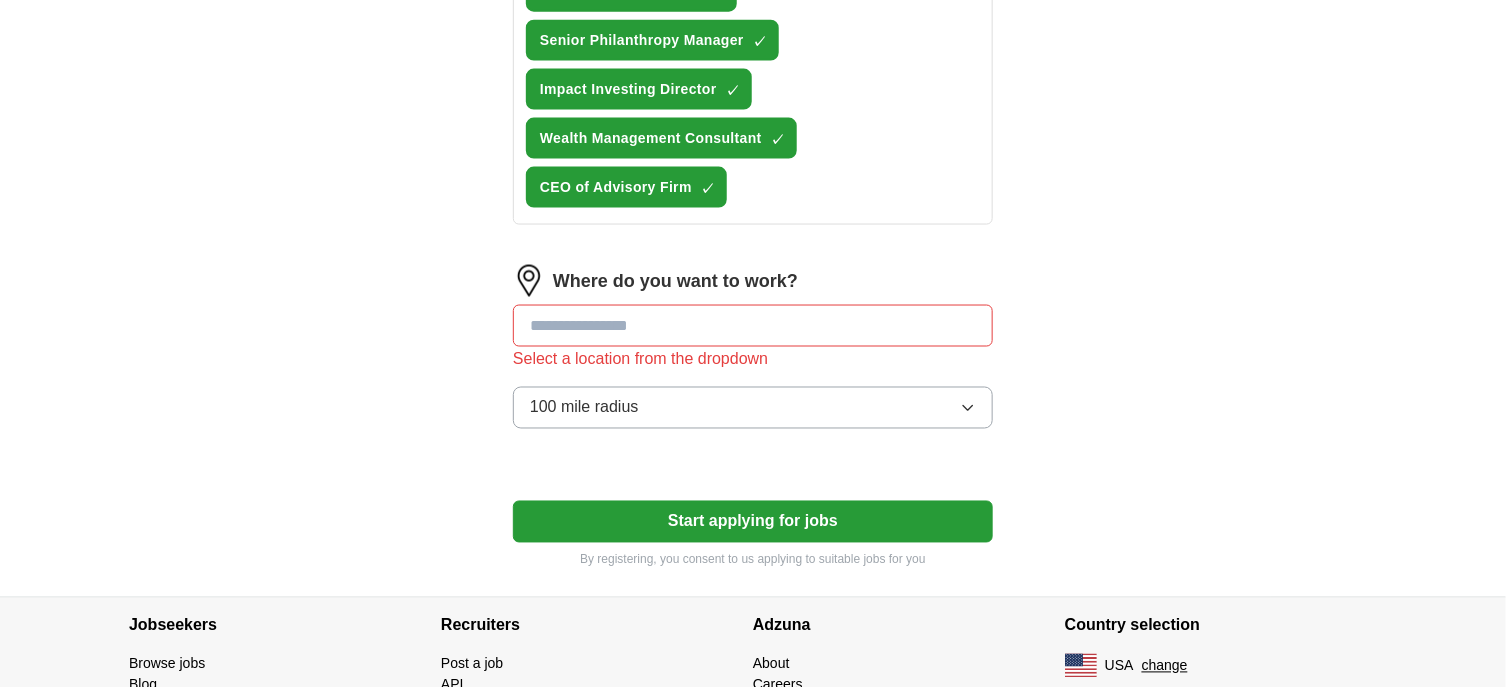 scroll, scrollTop: 1127, scrollLeft: 0, axis: vertical 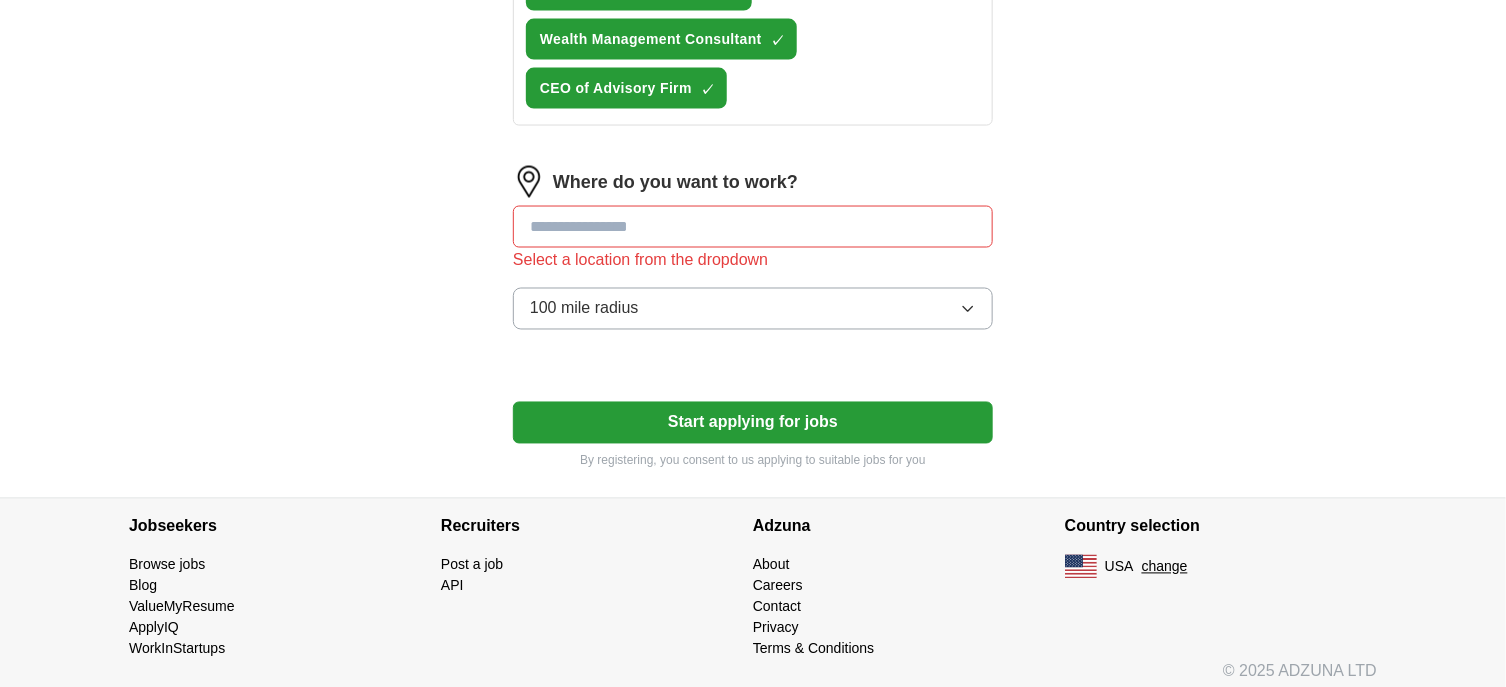 click at bounding box center (753, 227) 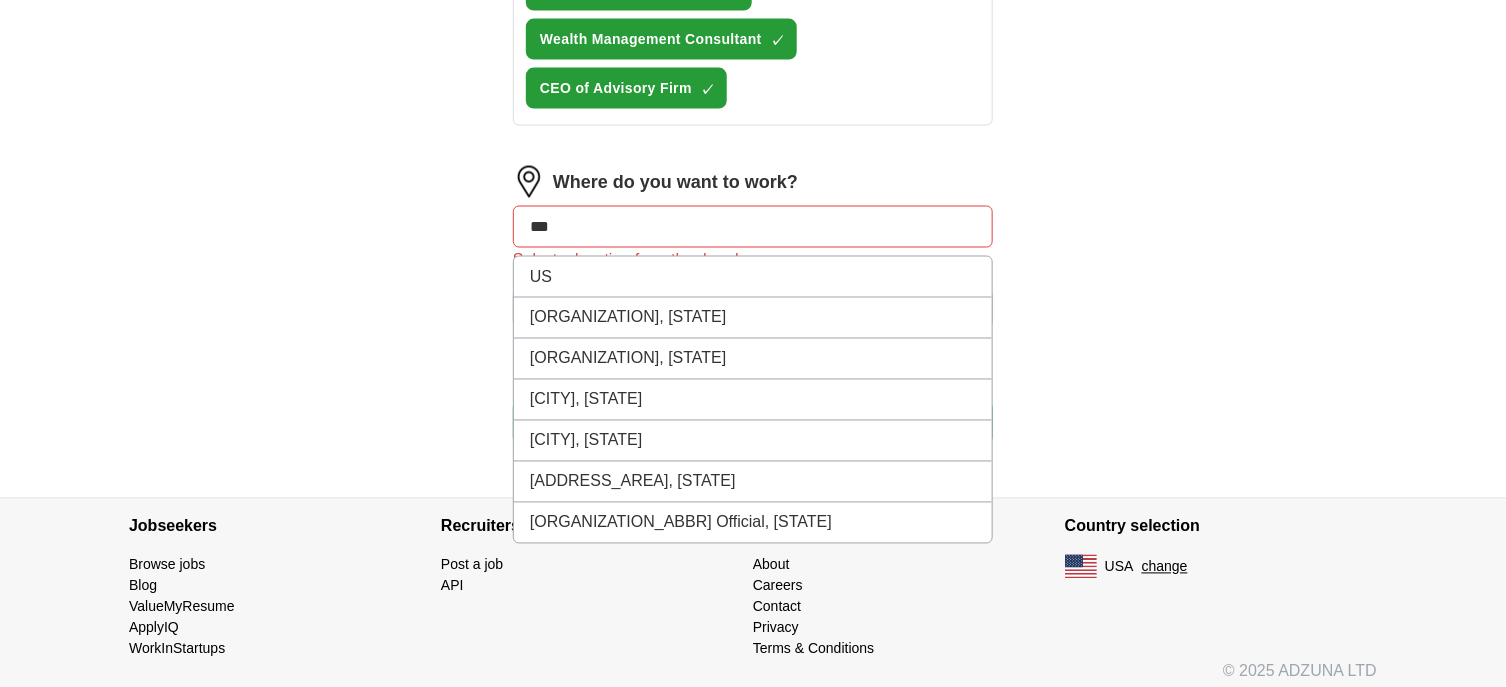 type on "***" 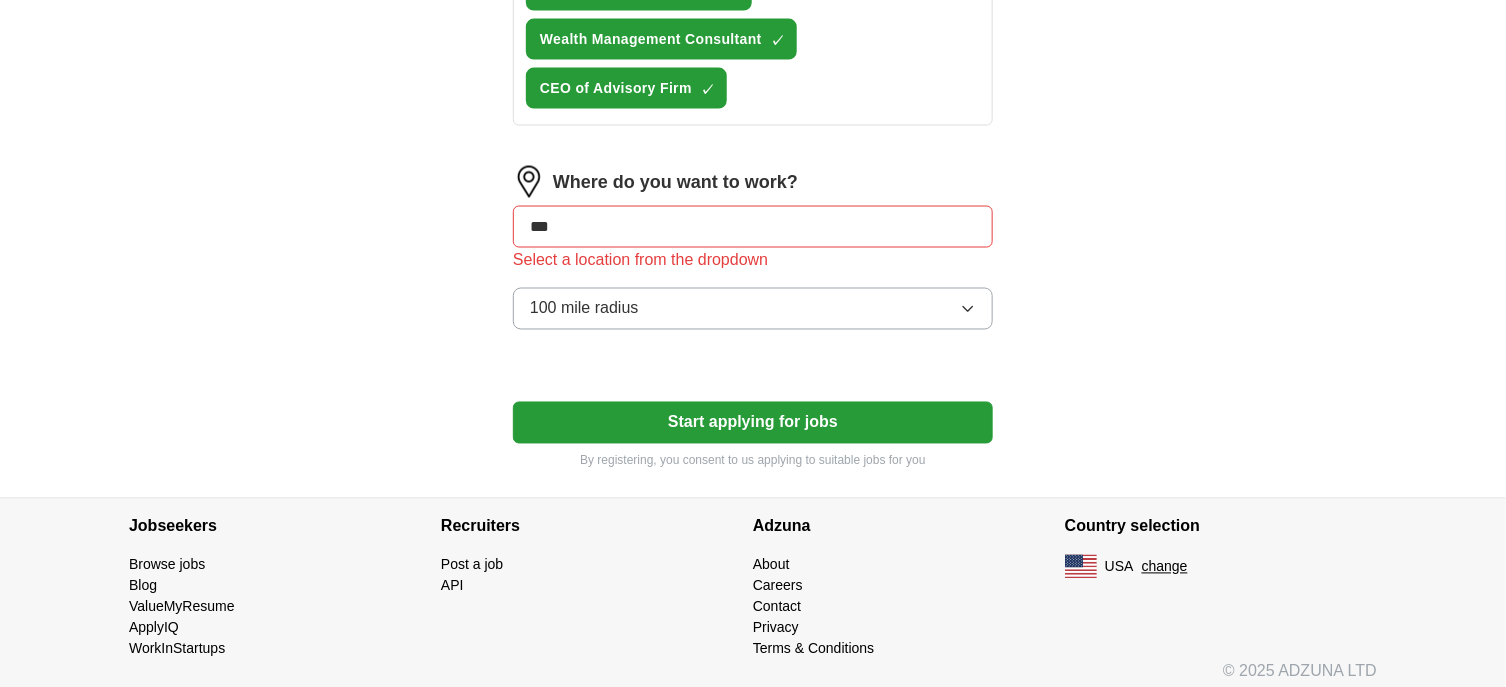 click on "Start applying for jobs" at bounding box center [753, 423] 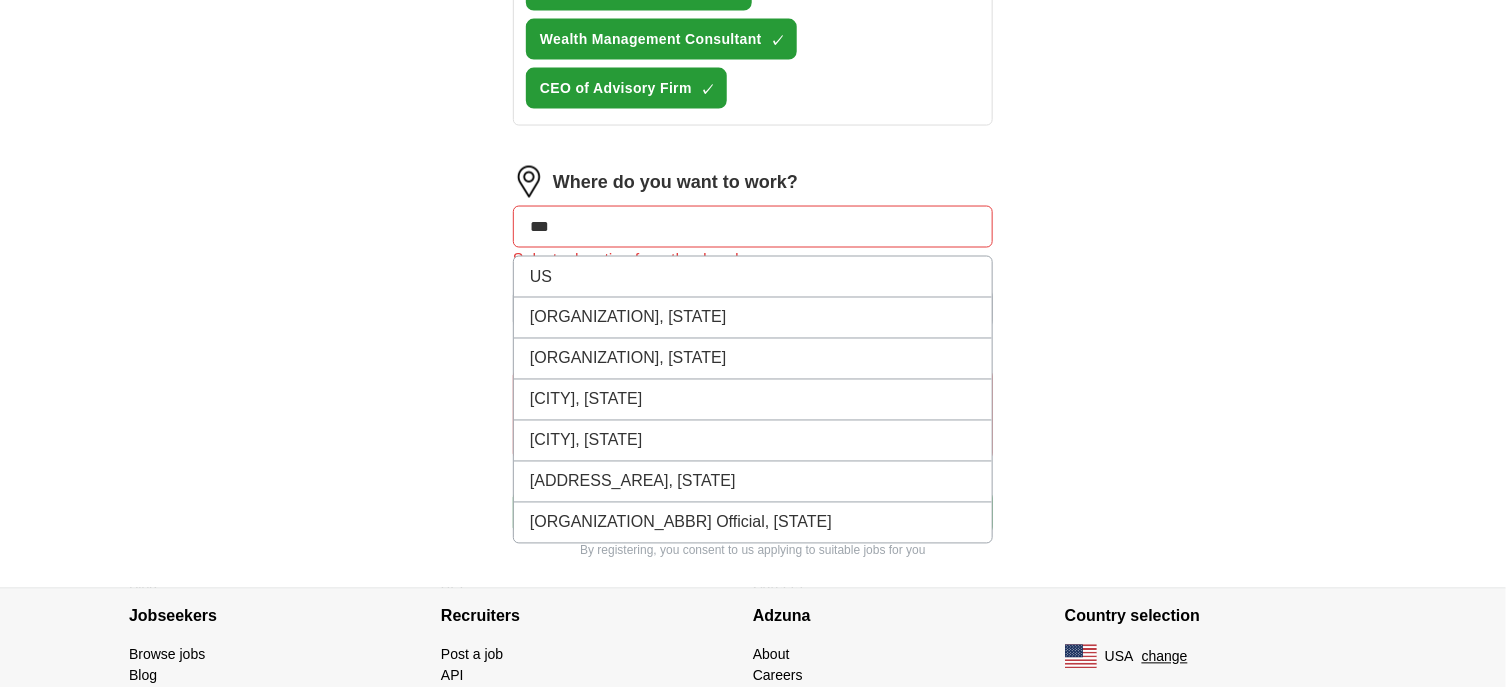 click on "***" at bounding box center [753, 227] 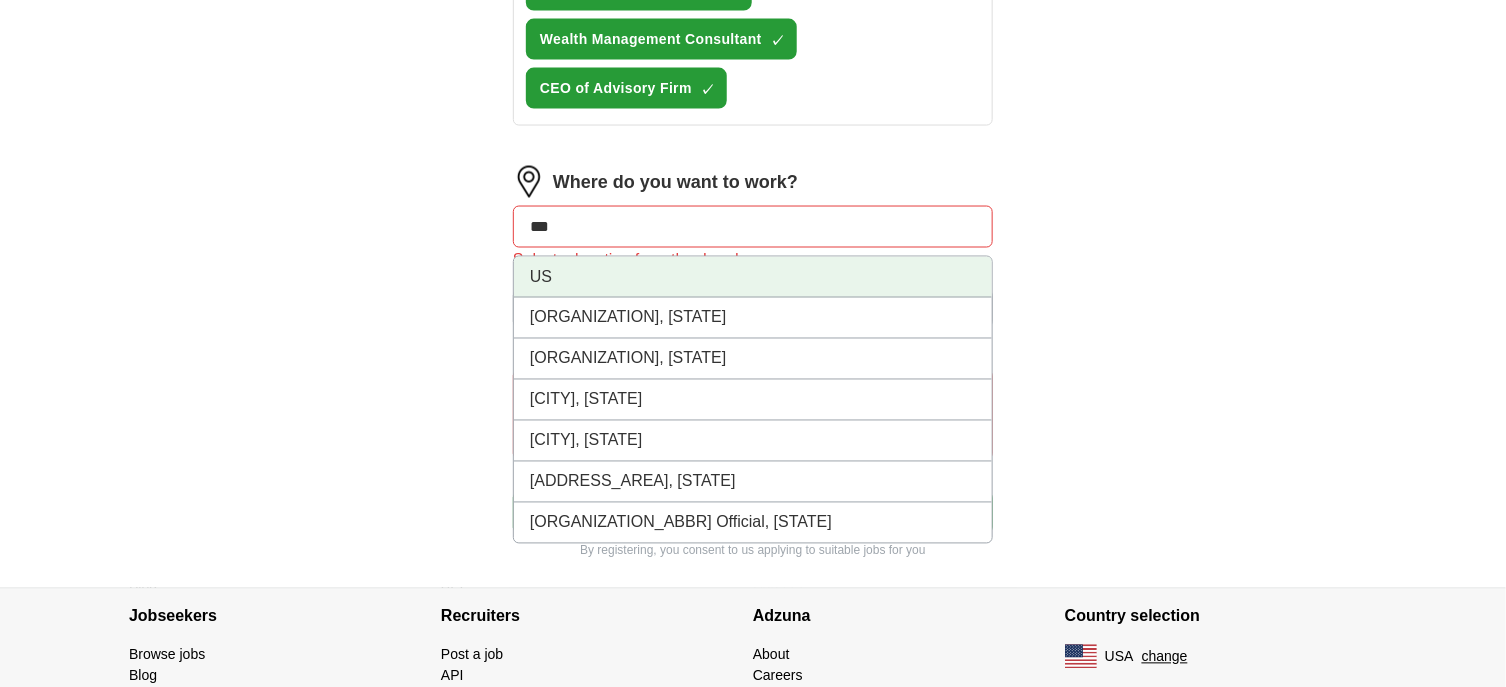 click on "US" at bounding box center [753, 277] 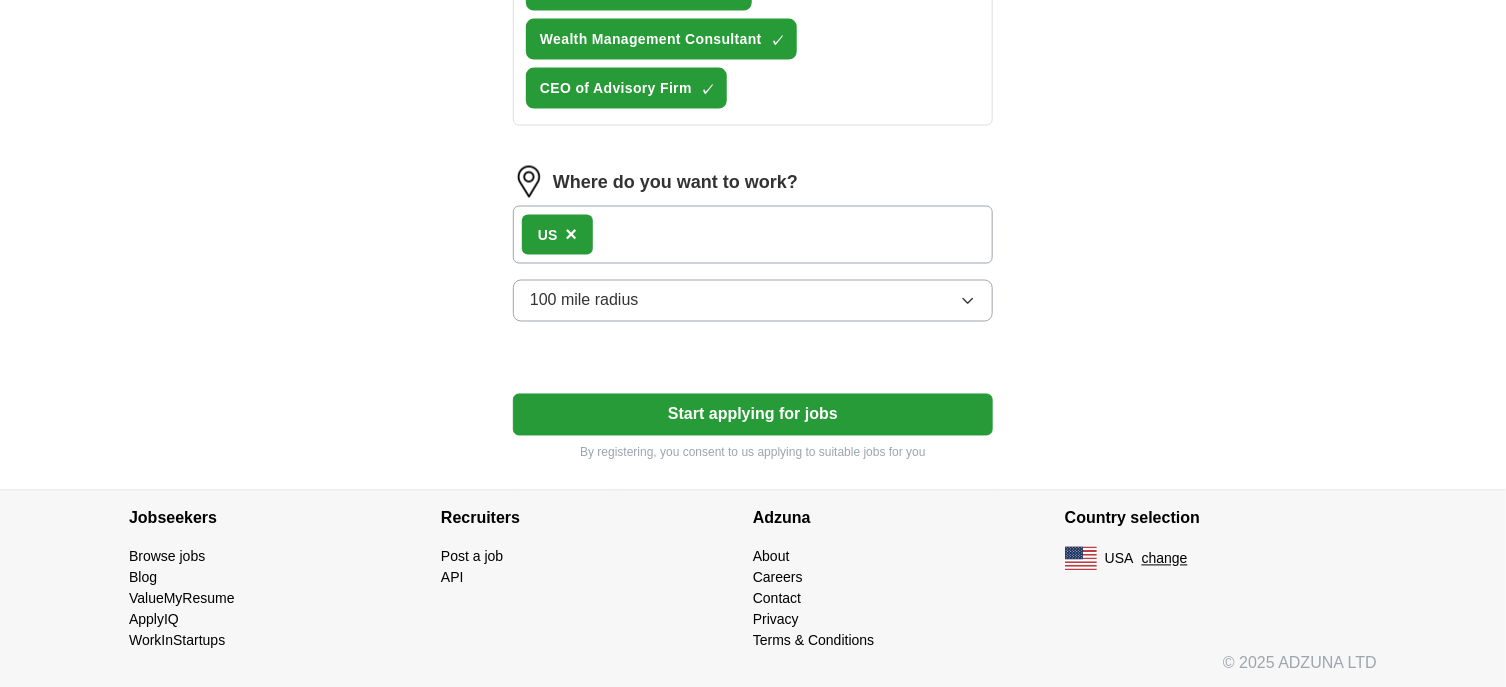 scroll, scrollTop: 1120, scrollLeft: 0, axis: vertical 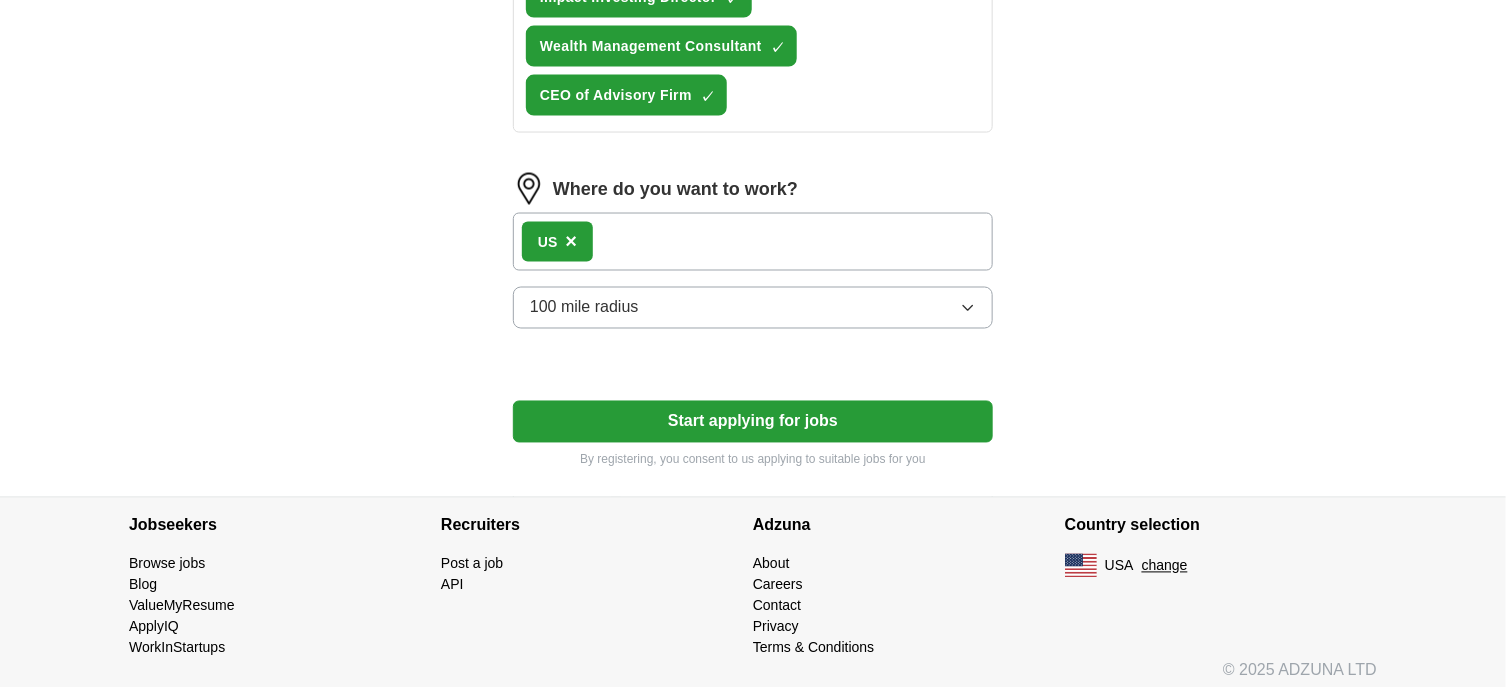 click on "Start applying for jobs" at bounding box center (753, 422) 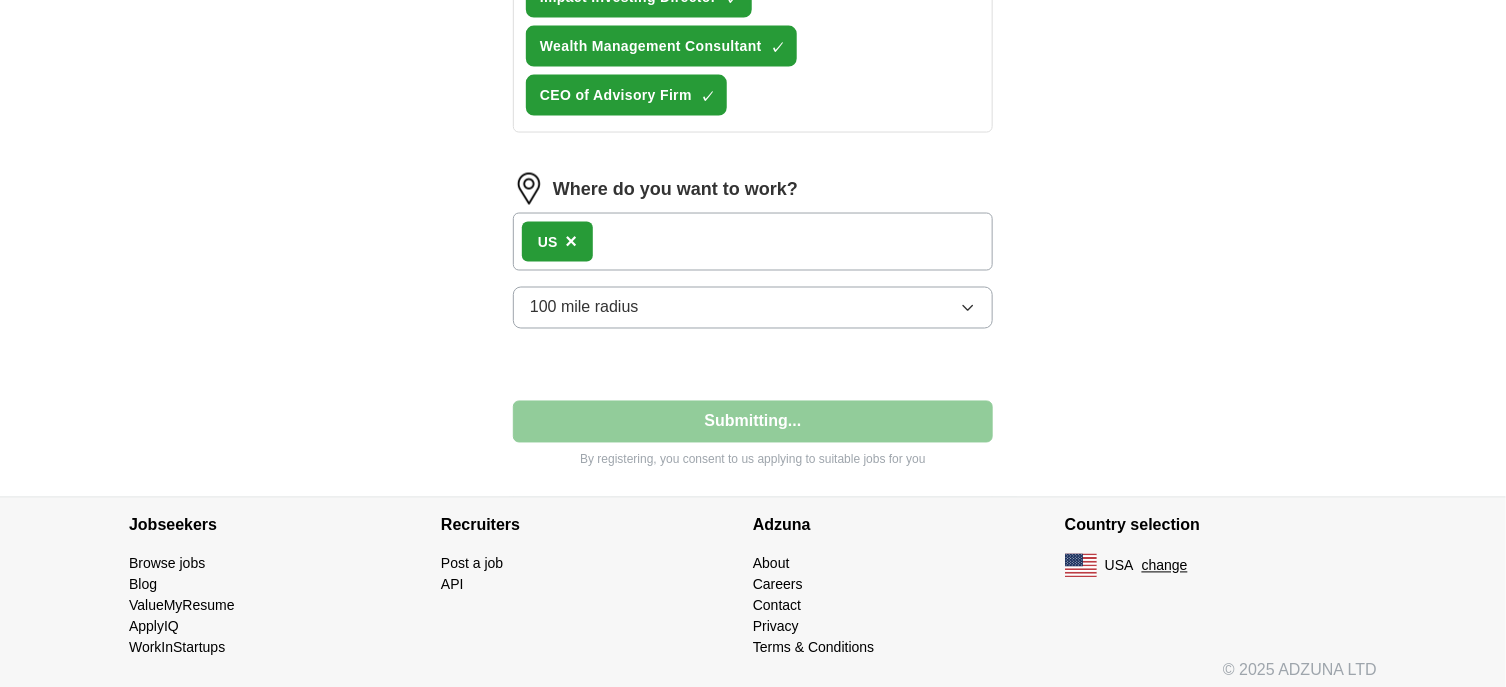select on "**" 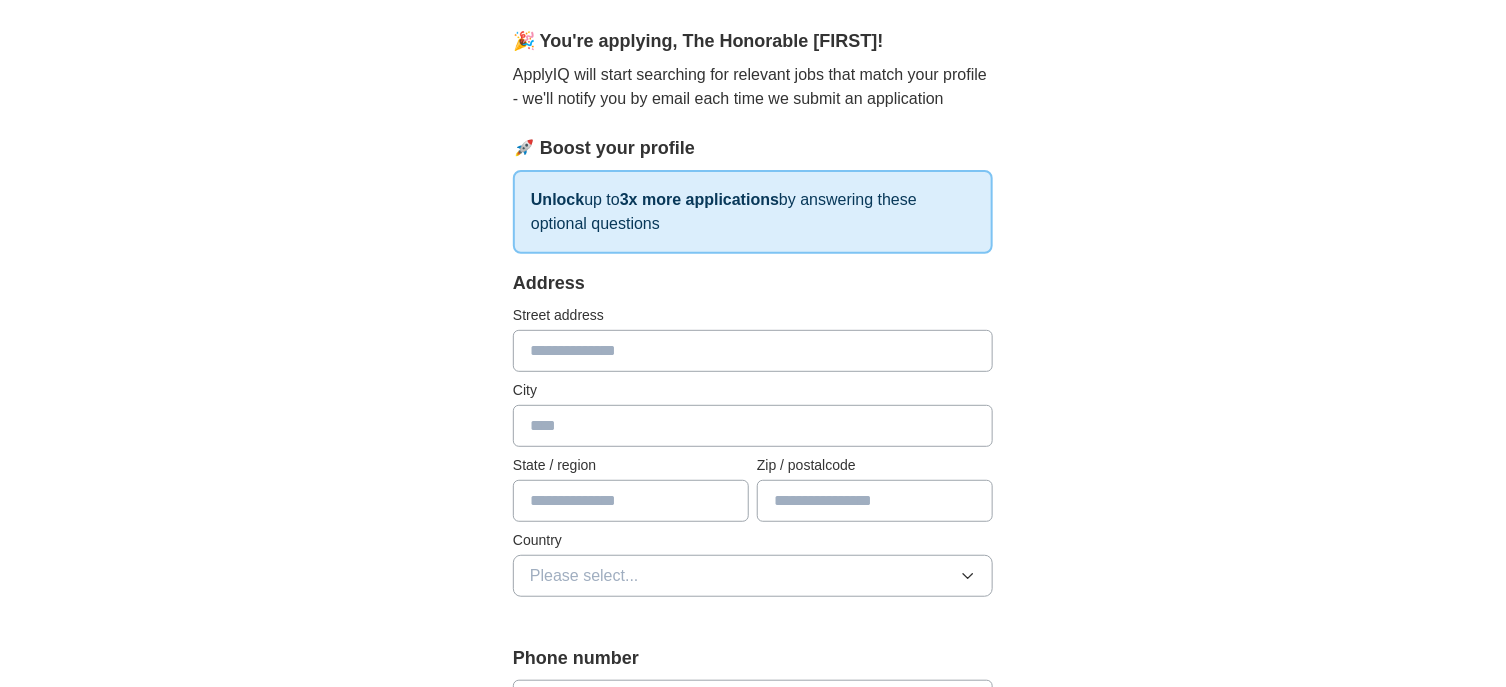 scroll, scrollTop: 200, scrollLeft: 0, axis: vertical 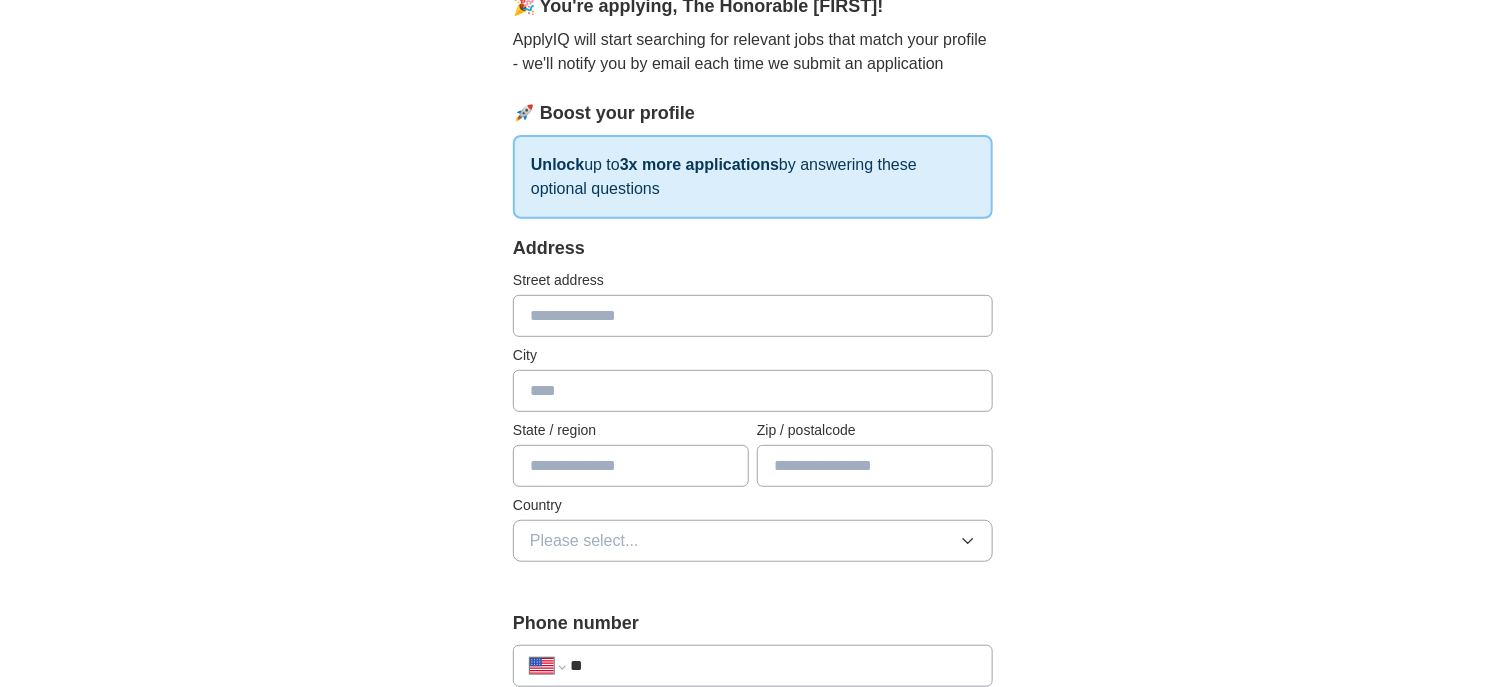 click at bounding box center (753, 316) 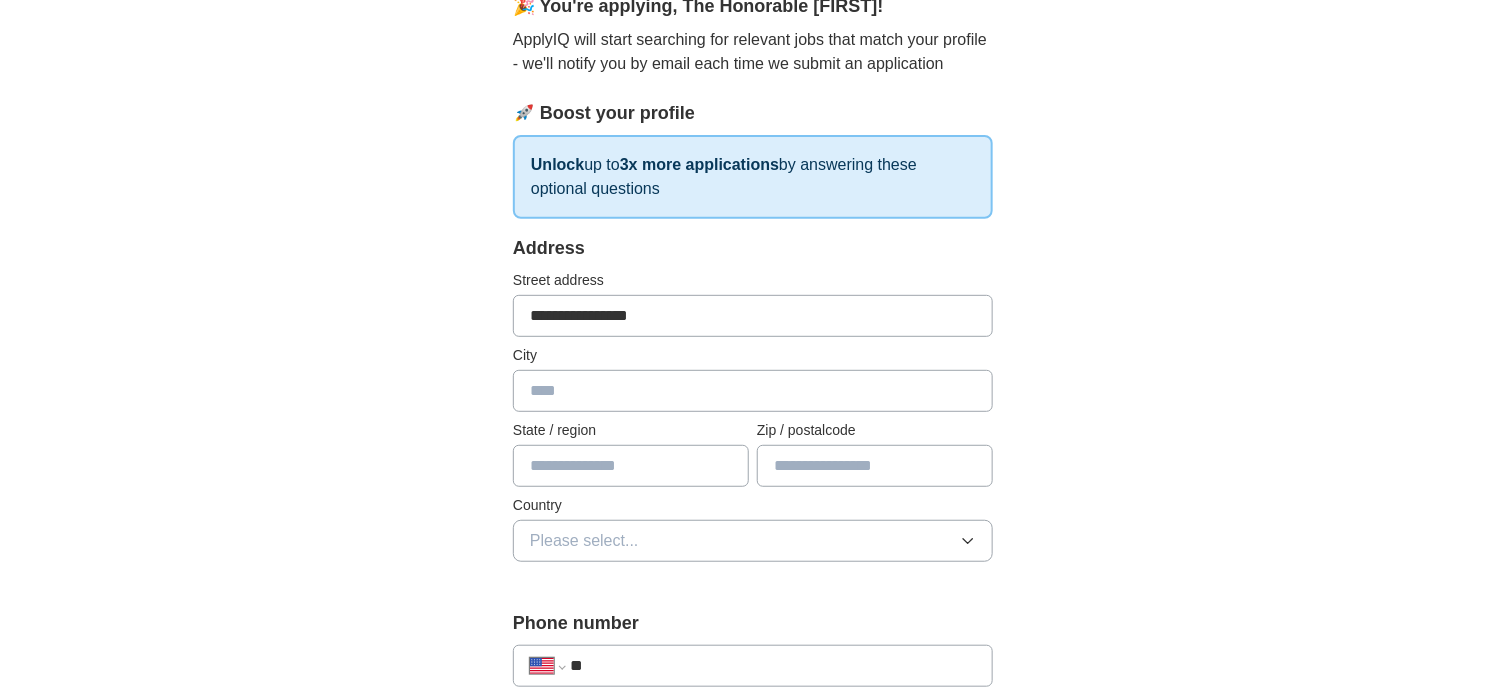 type on "**********" 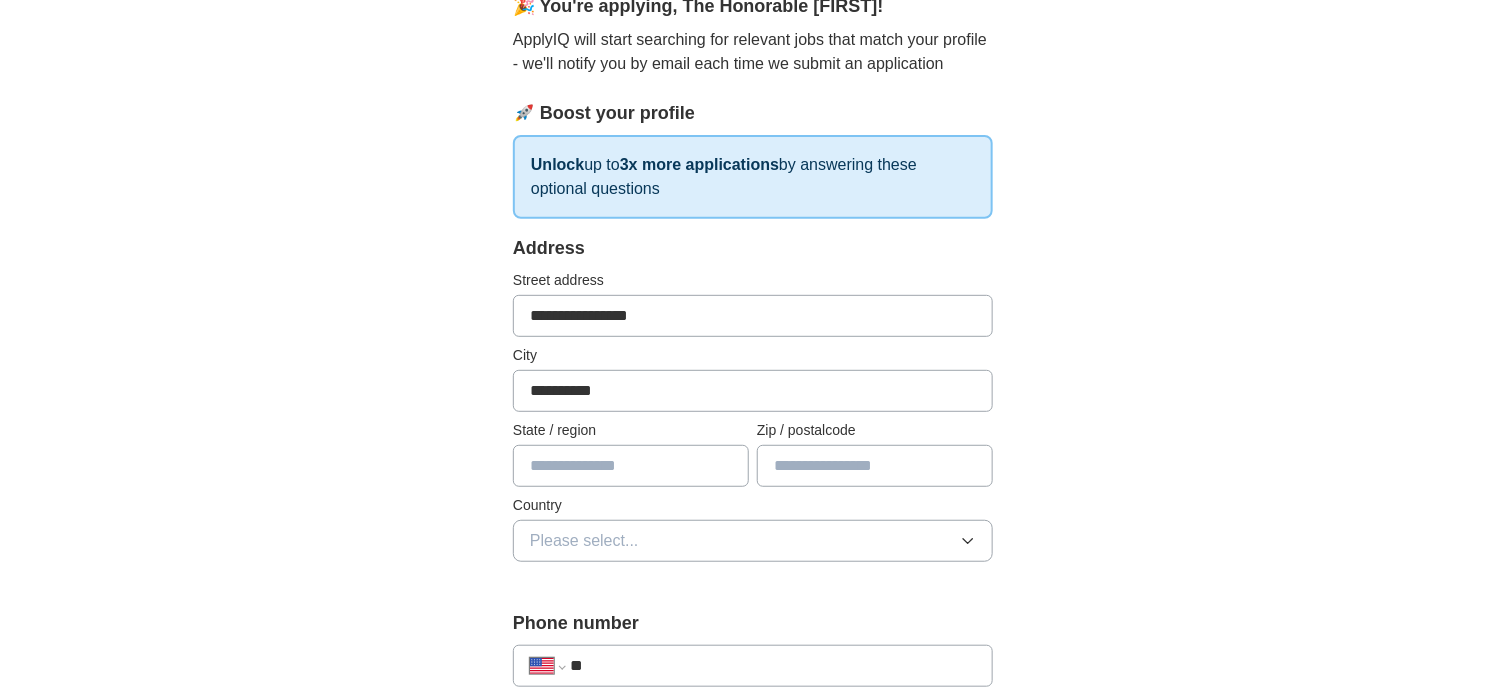 type on "**********" 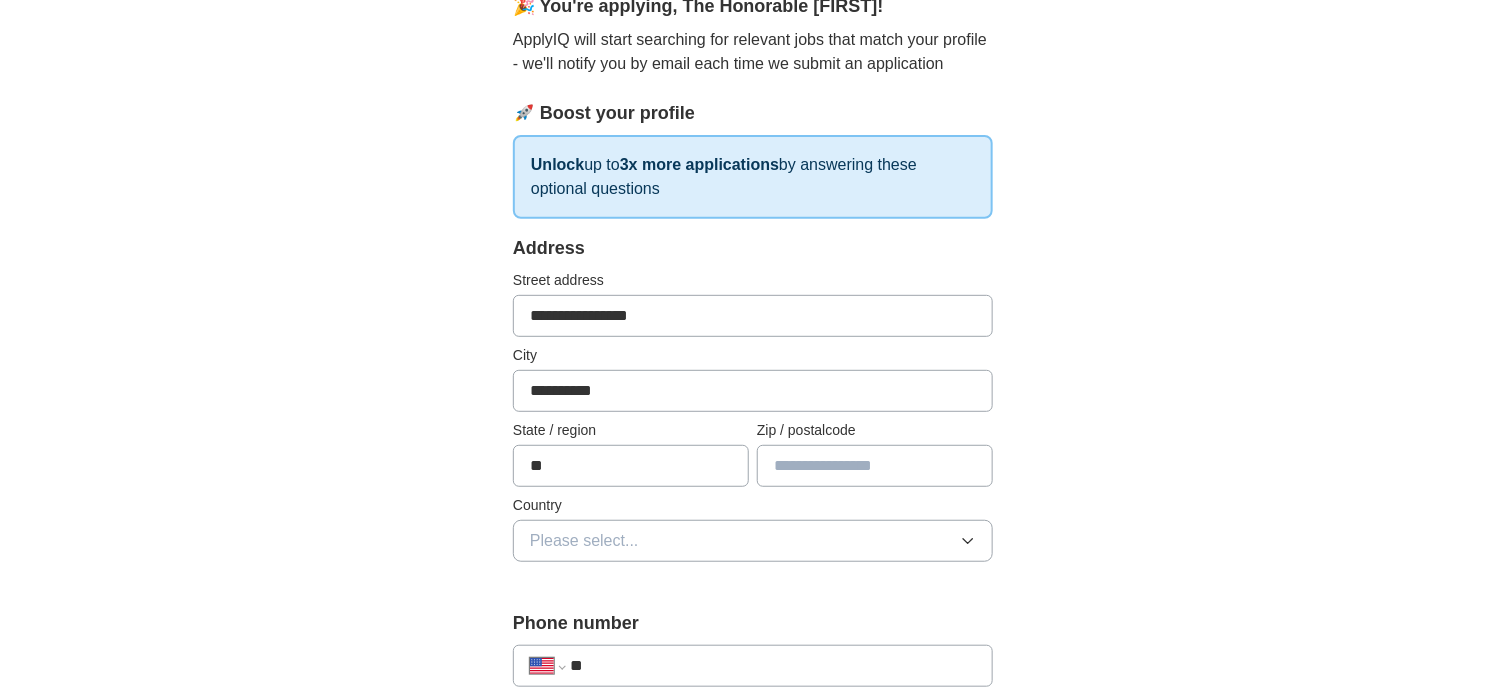 type on "**" 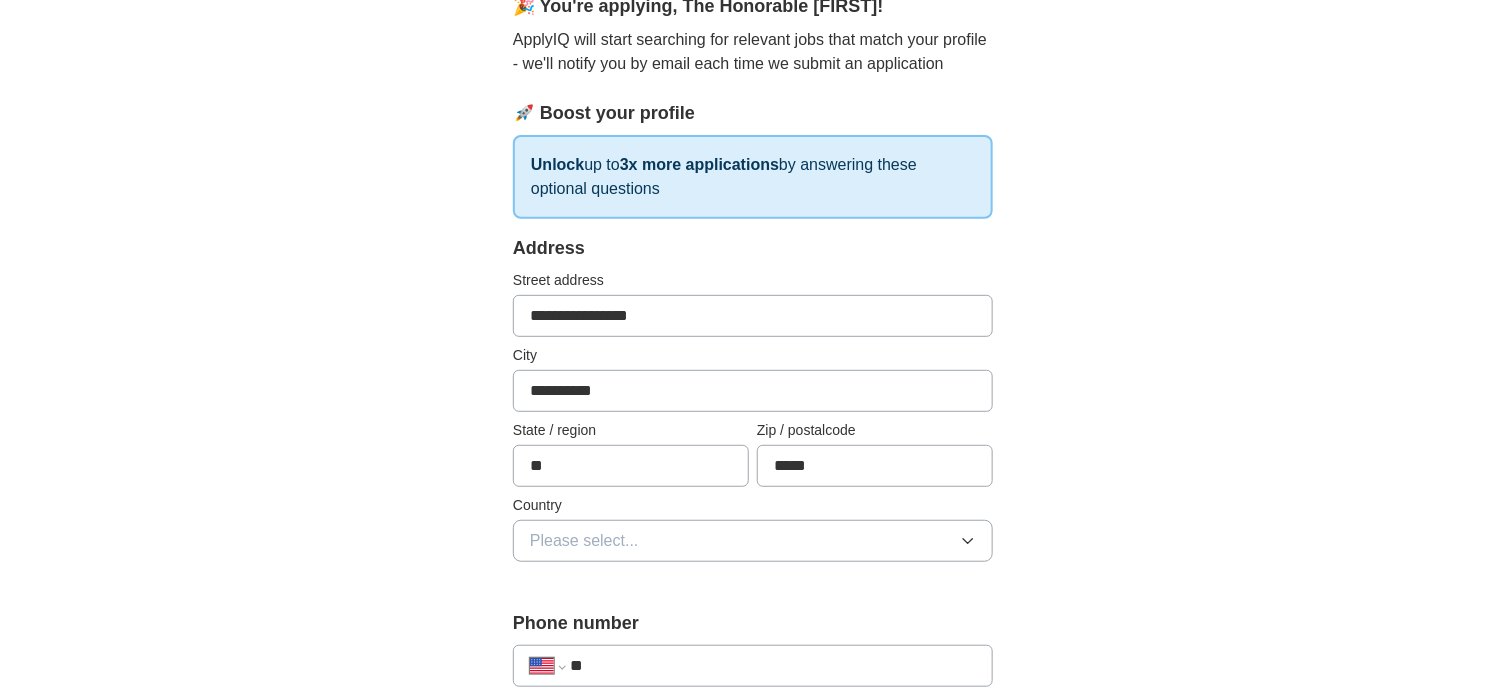 type on "*****" 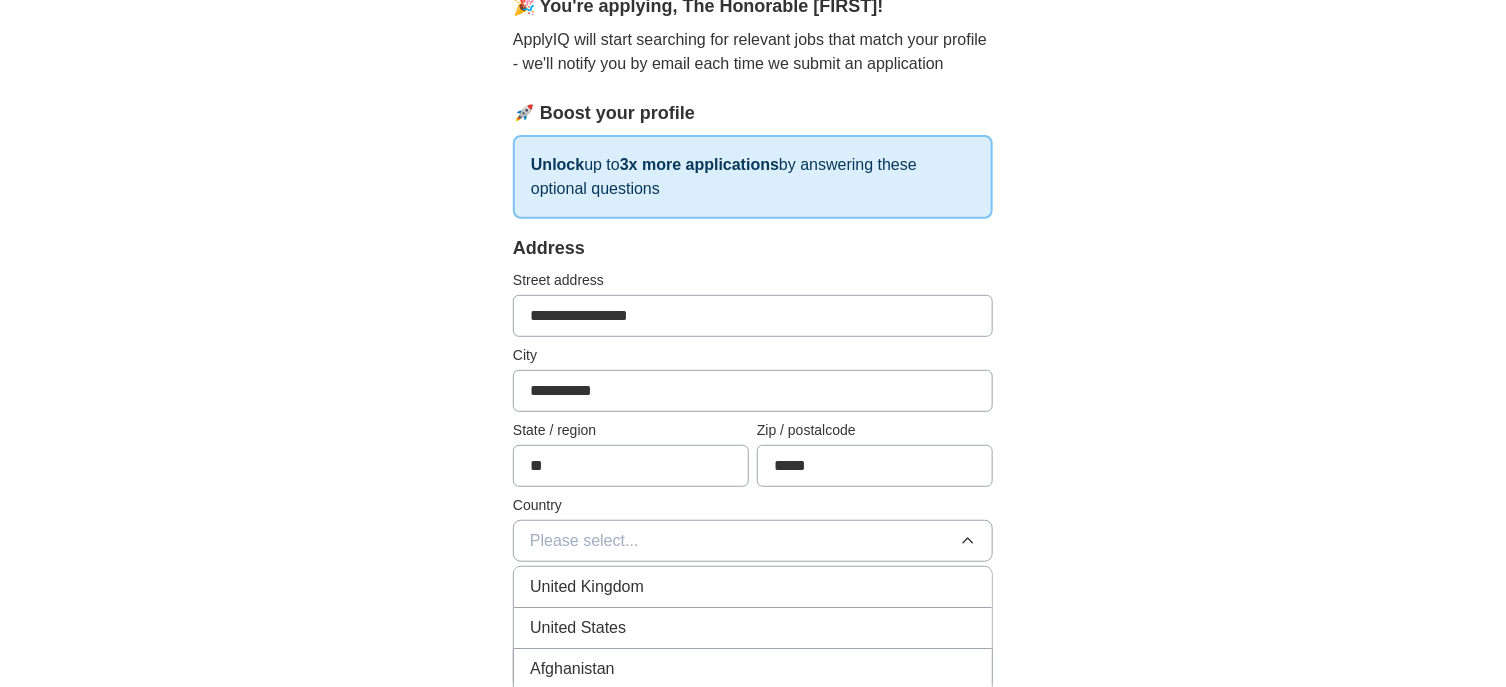 click on "United States" at bounding box center (753, 628) 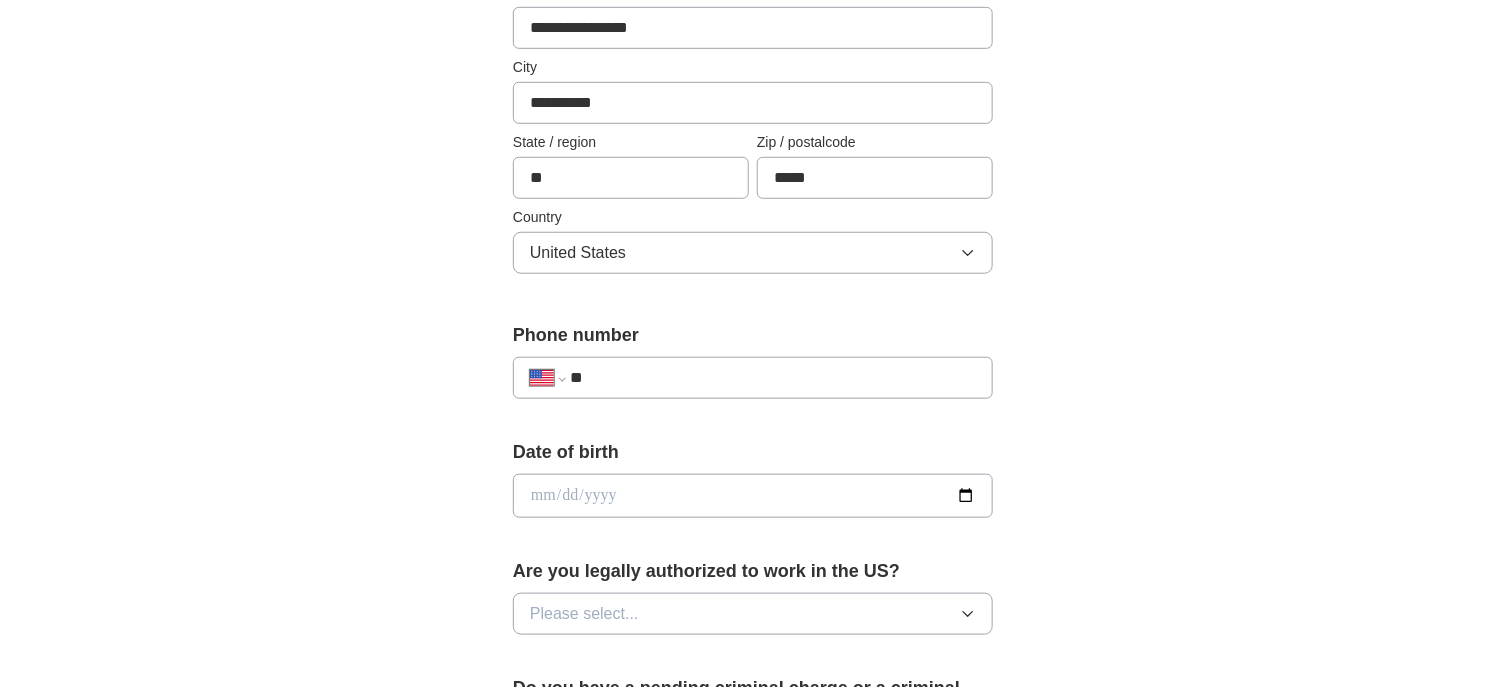 scroll, scrollTop: 499, scrollLeft: 0, axis: vertical 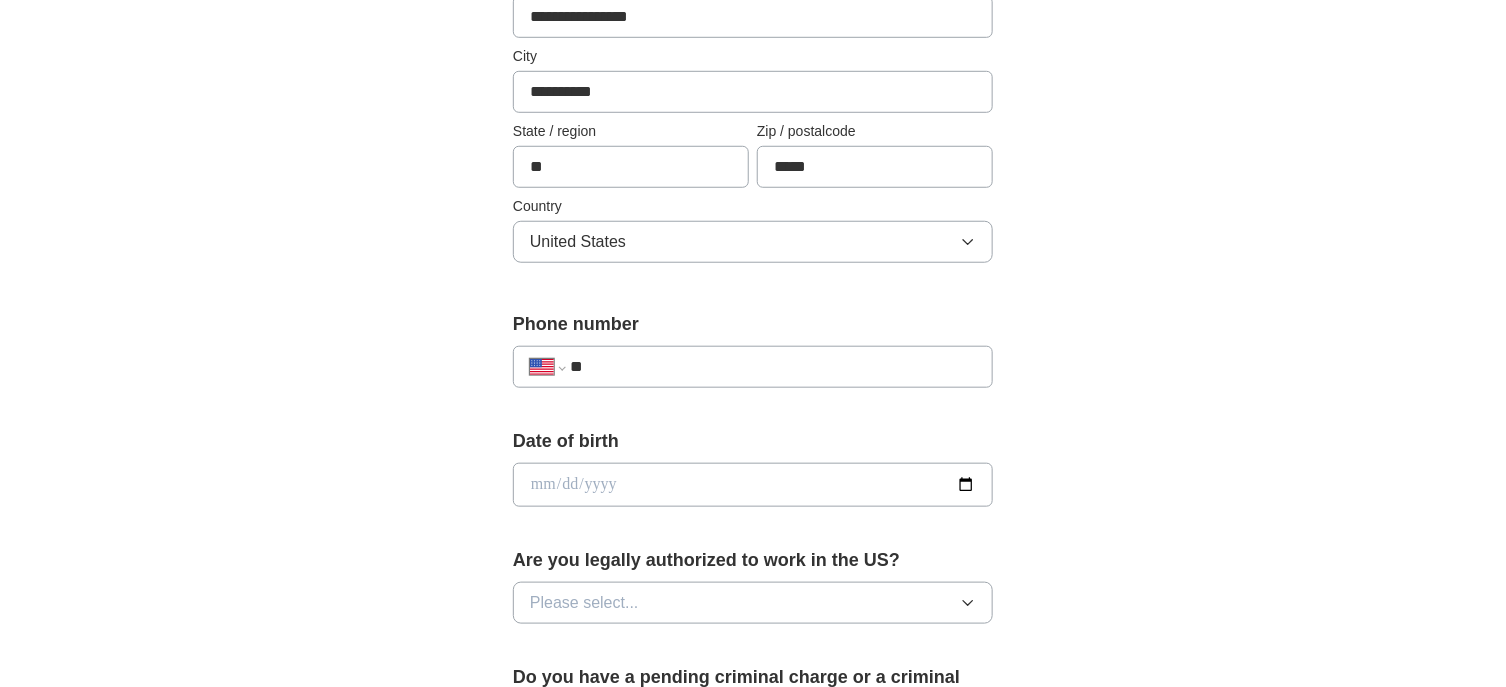 click on "**" at bounding box center [773, 367] 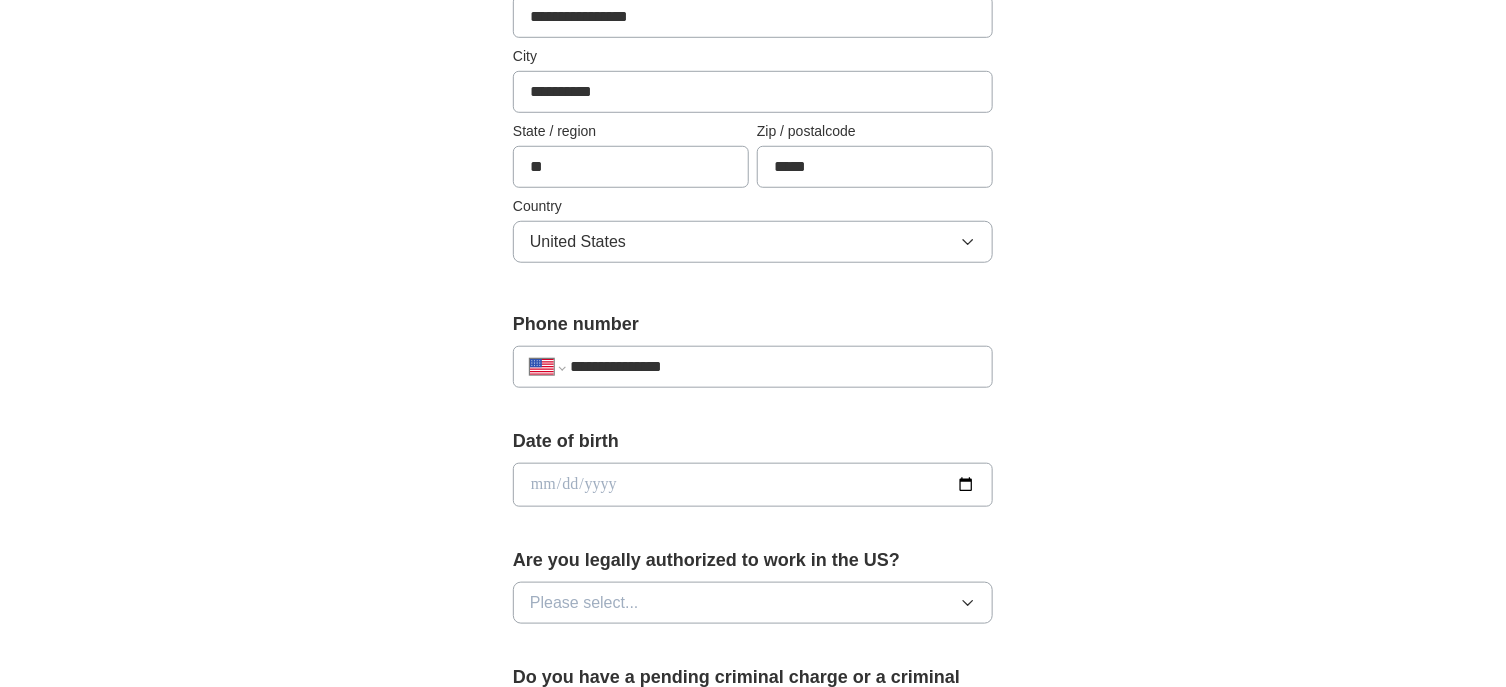 type on "**********" 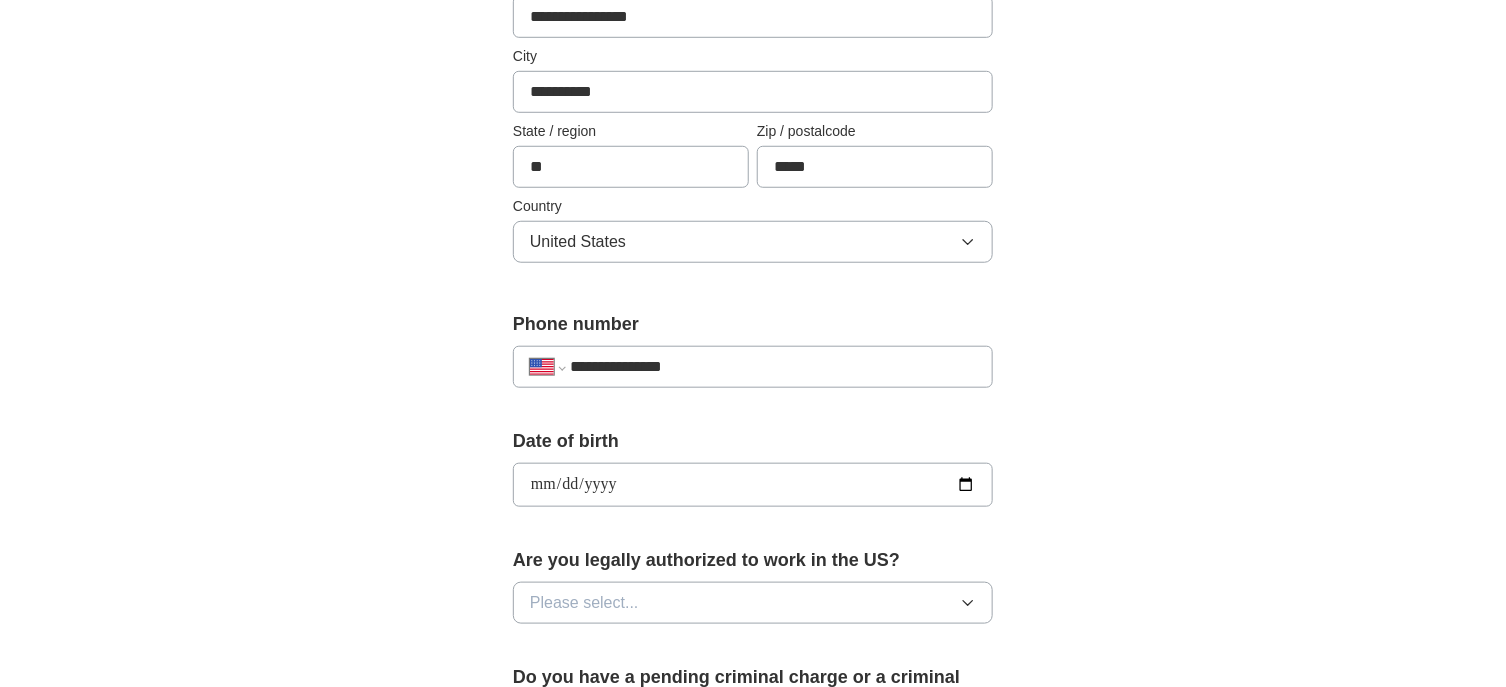type on "**********" 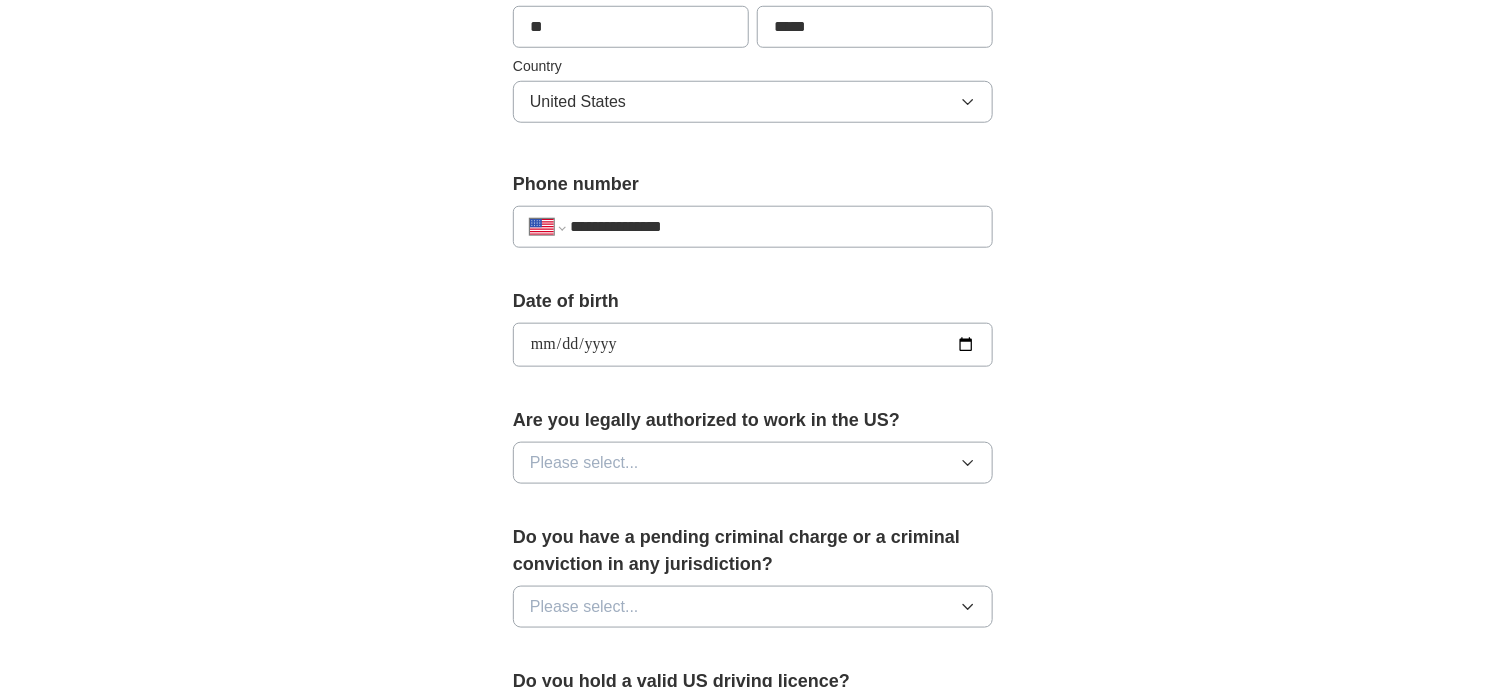 scroll, scrollTop: 700, scrollLeft: 0, axis: vertical 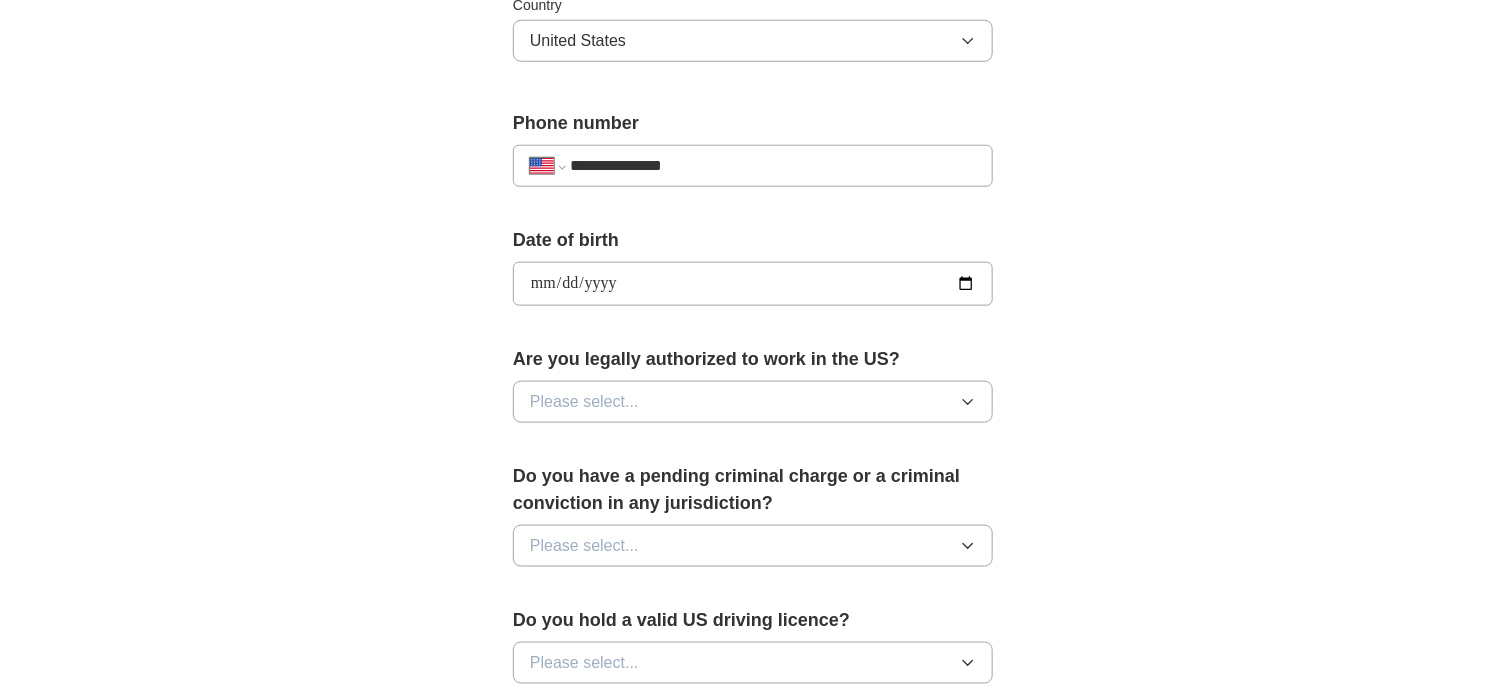 click 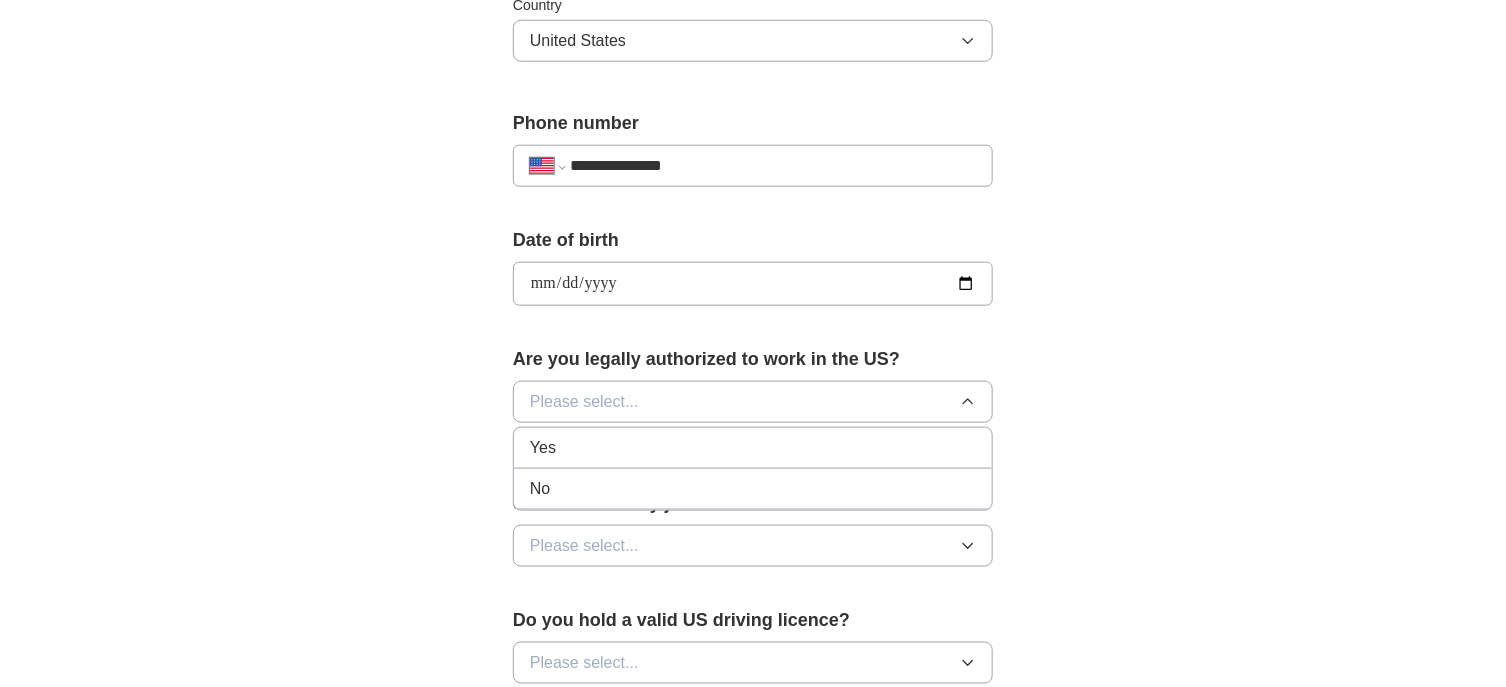click on "Yes" at bounding box center [753, 448] 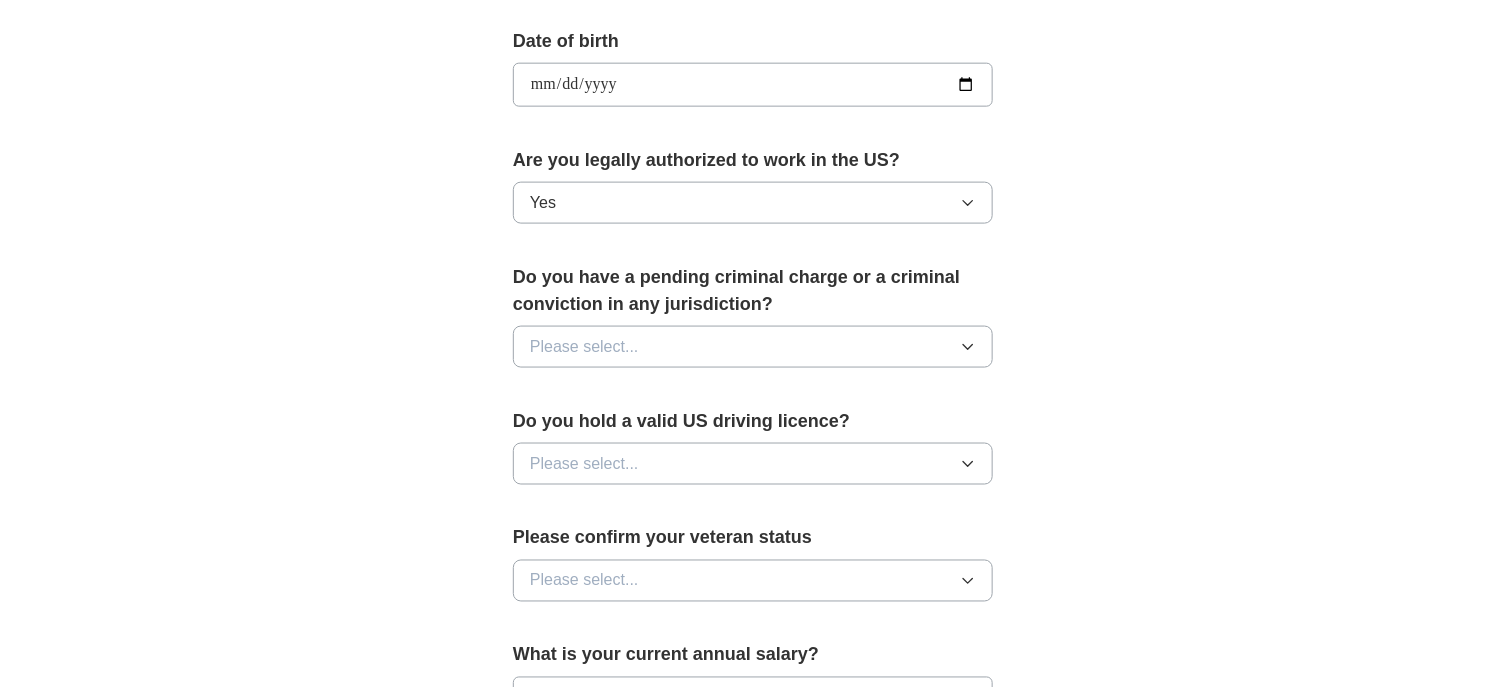 scroll, scrollTop: 899, scrollLeft: 0, axis: vertical 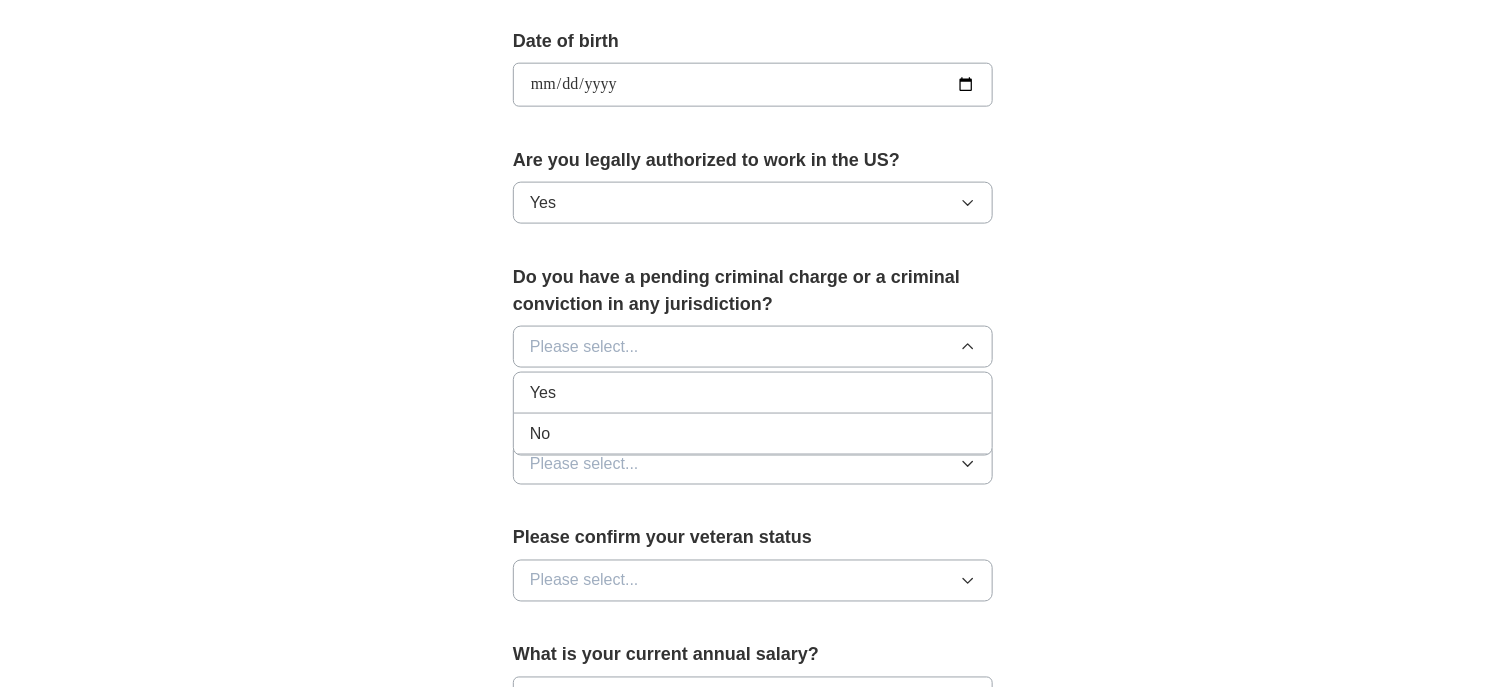 click on "No" at bounding box center (753, 434) 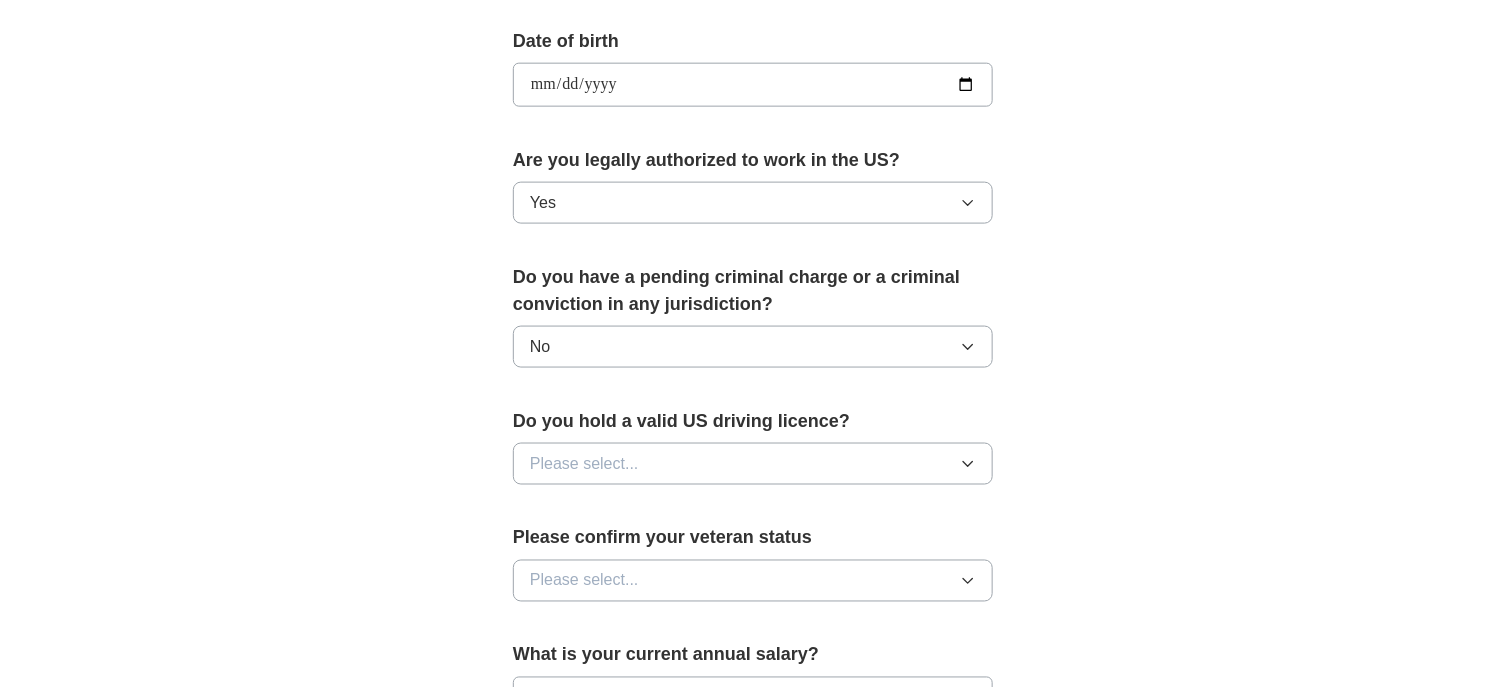 scroll, scrollTop: 1000, scrollLeft: 0, axis: vertical 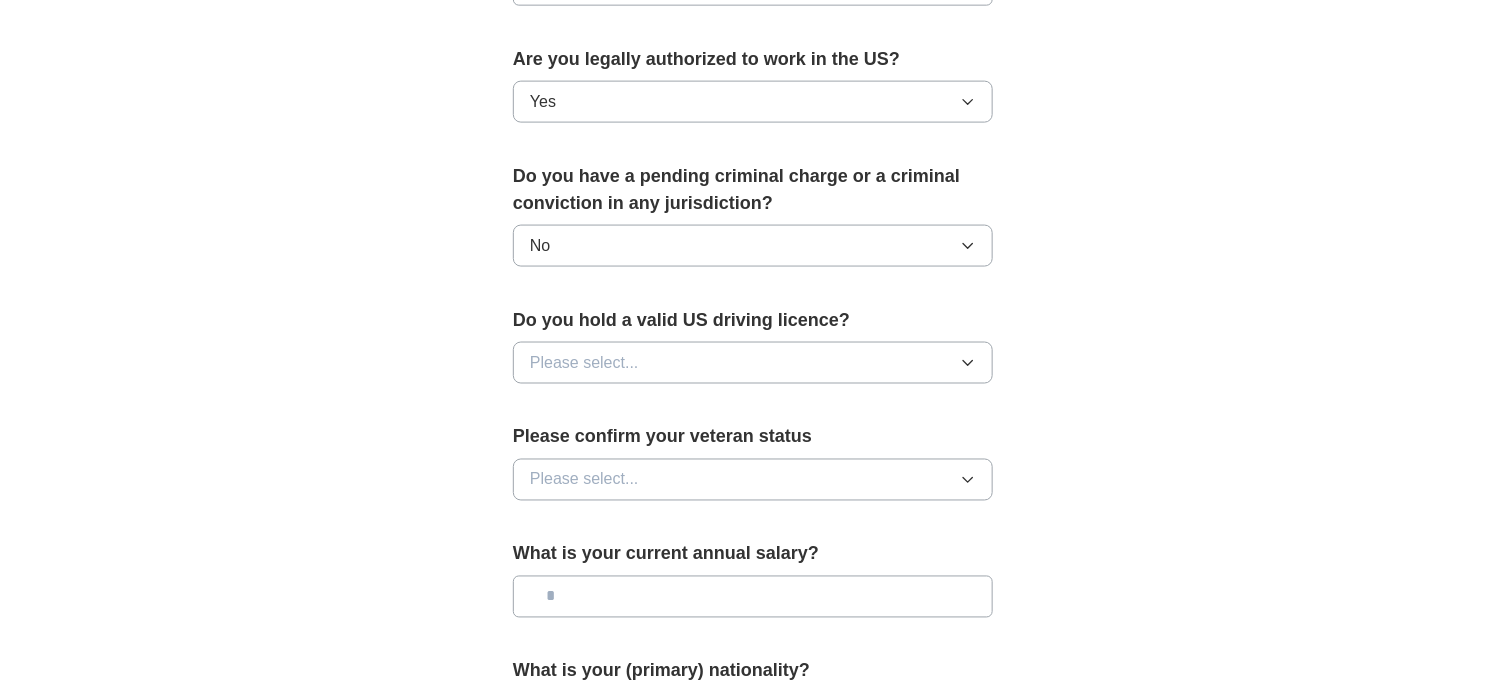 click 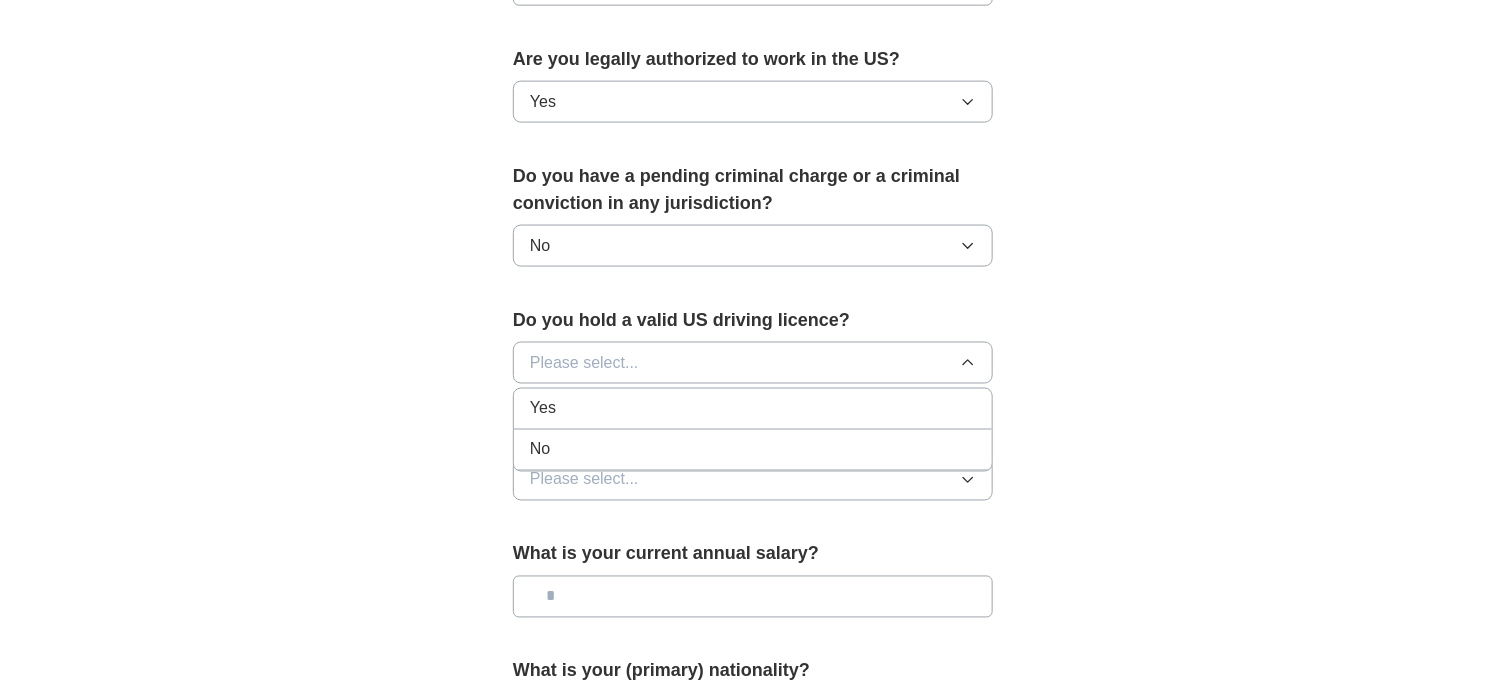 click on "Yes" at bounding box center [753, 409] 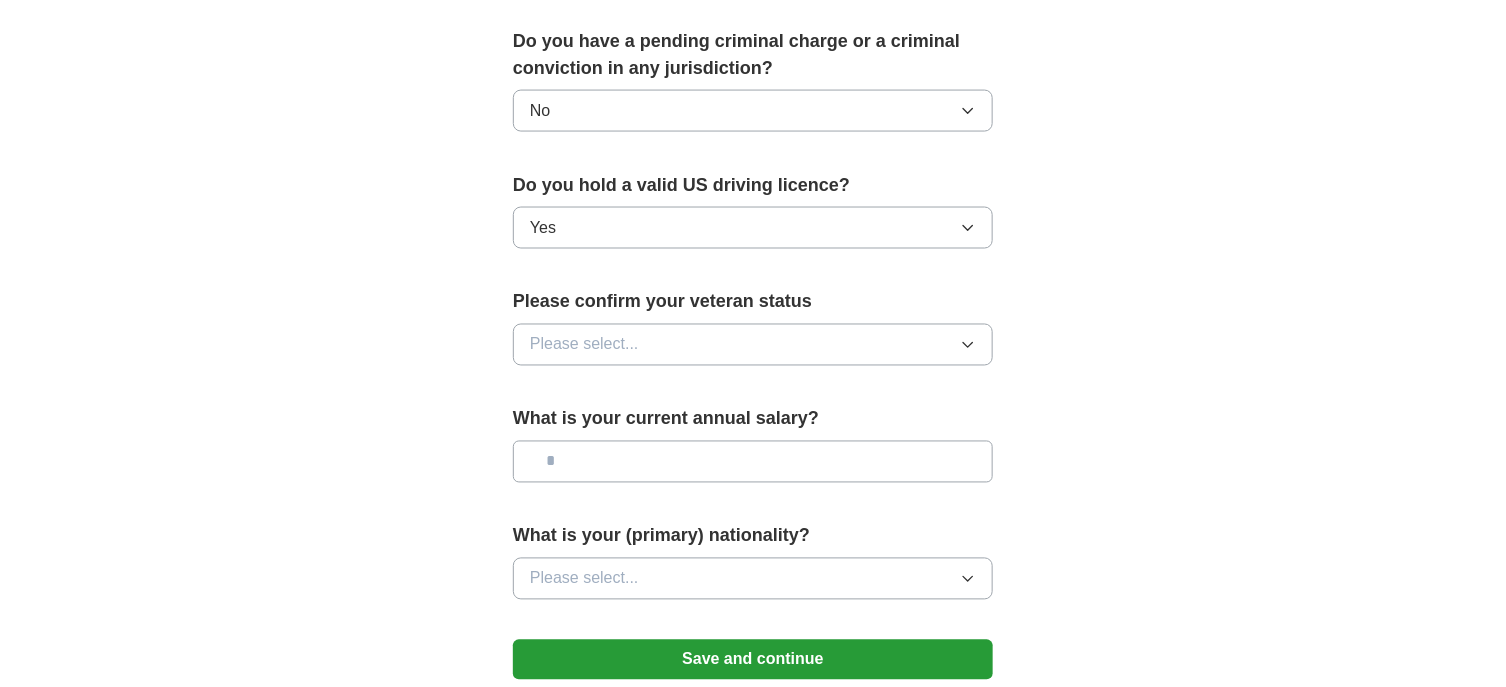 scroll, scrollTop: 1200, scrollLeft: 0, axis: vertical 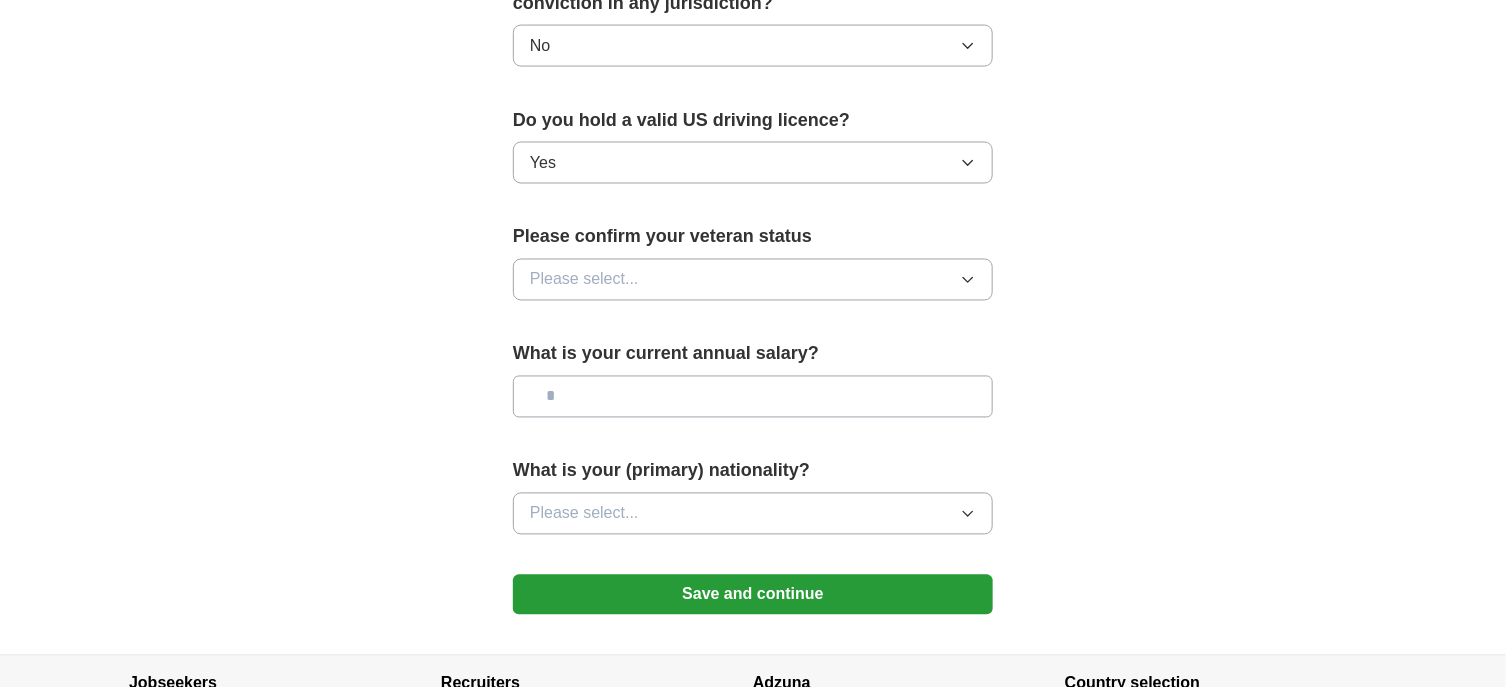 click 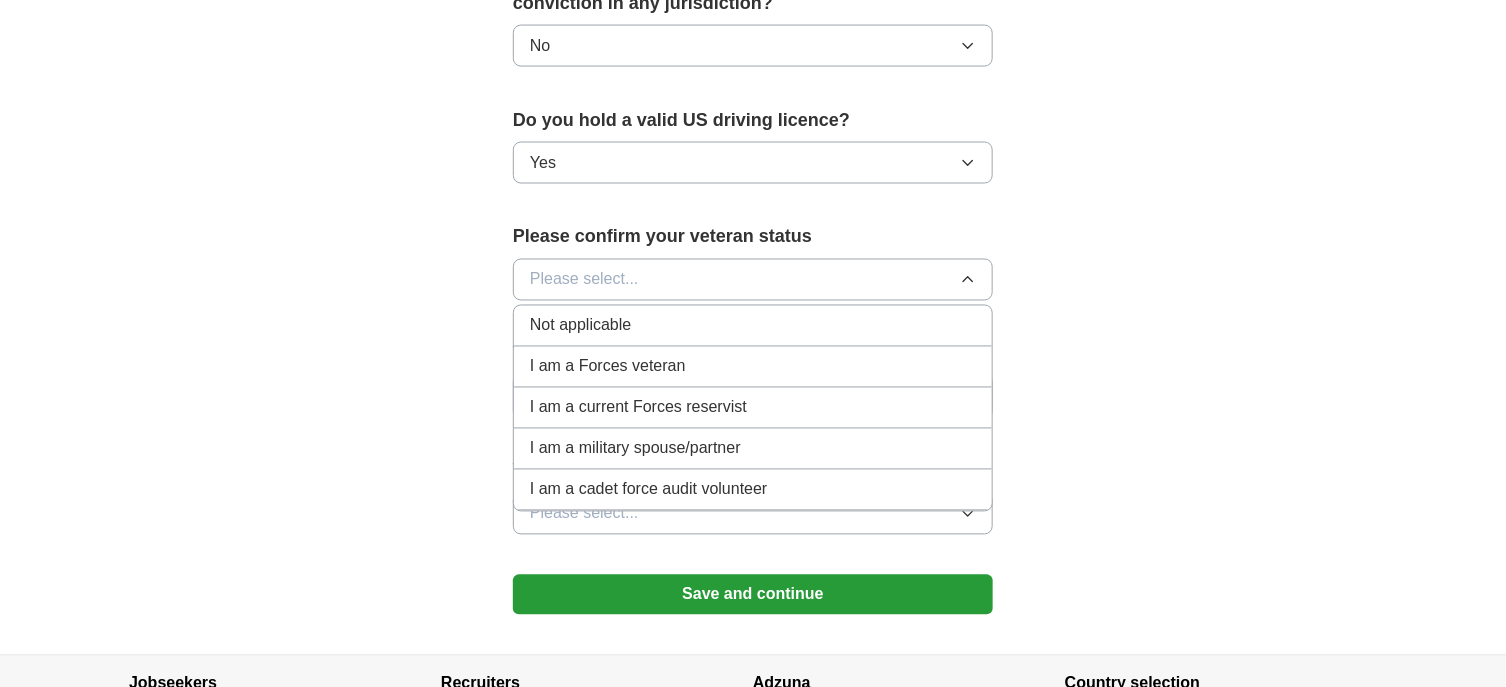 click on "Not applicable" at bounding box center (753, 326) 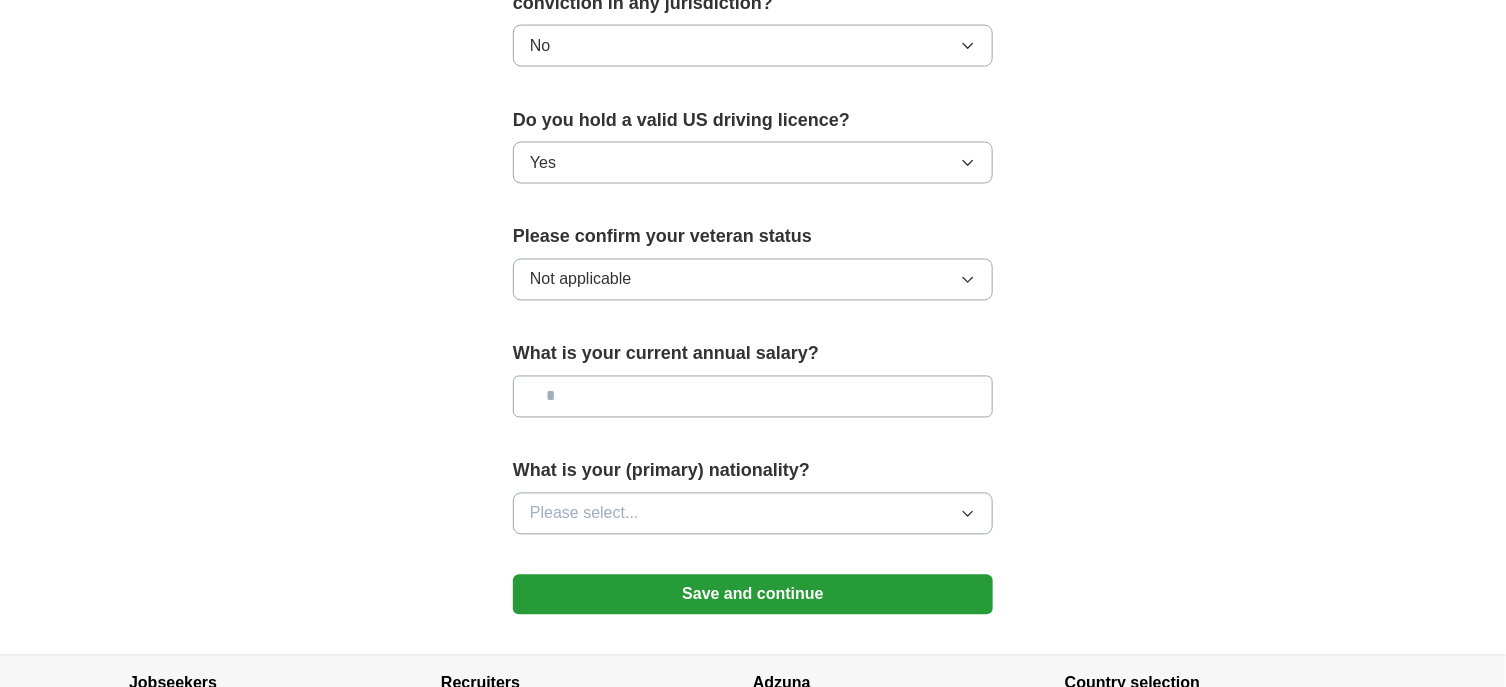 click at bounding box center (753, 397) 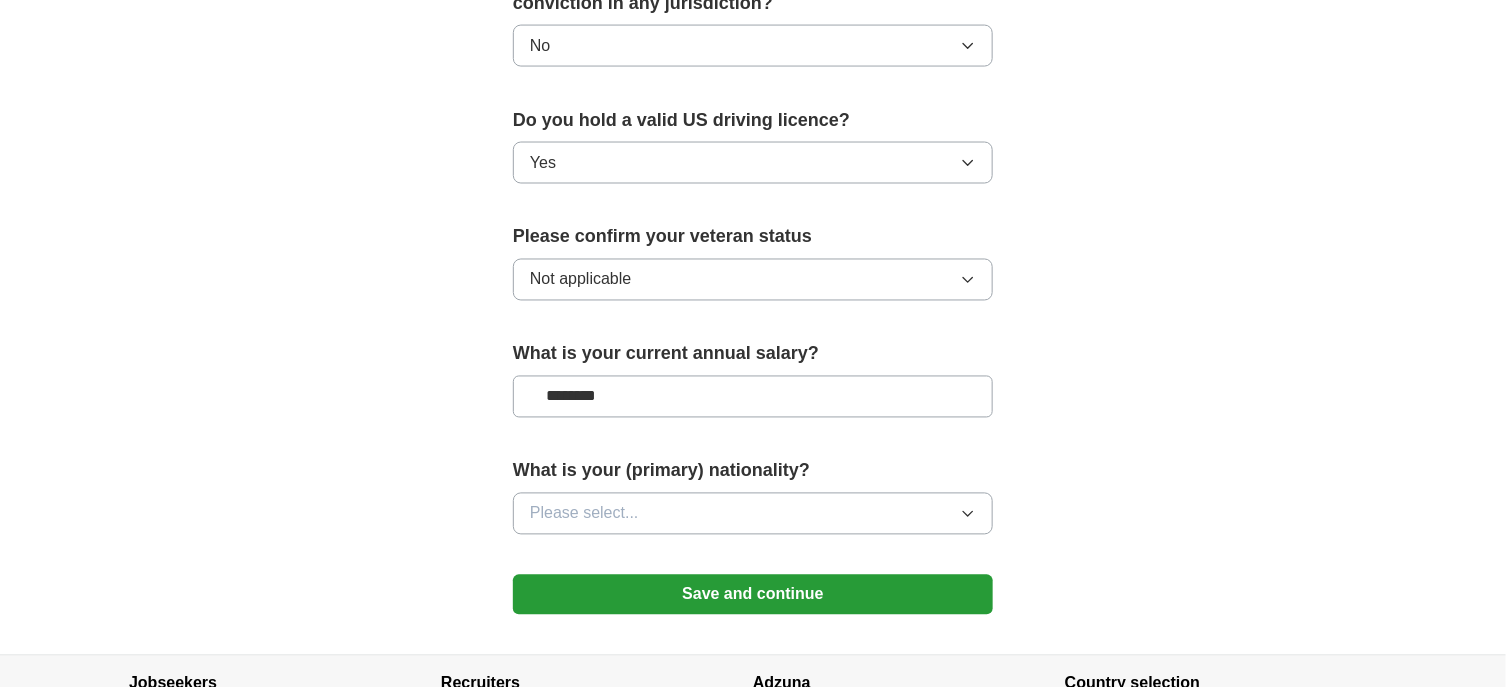 type on "********" 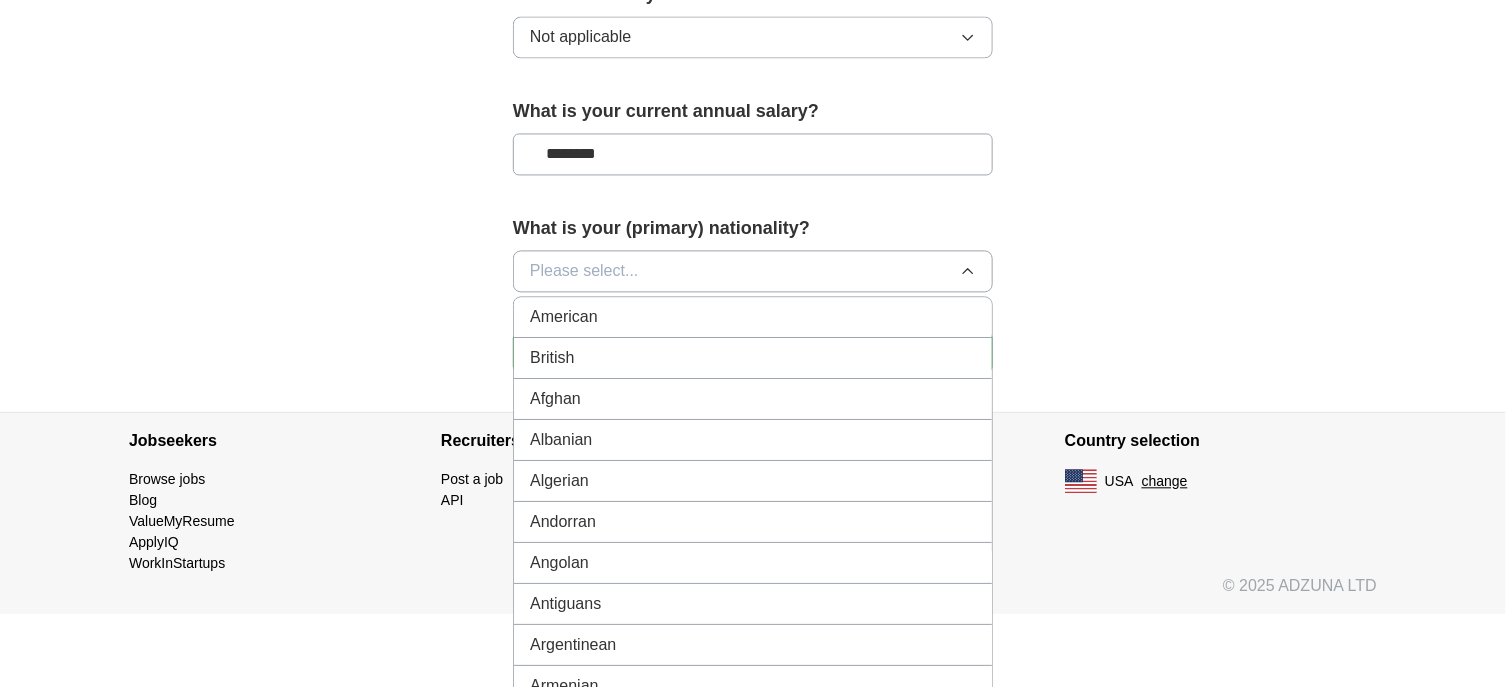scroll, scrollTop: 1444, scrollLeft: 0, axis: vertical 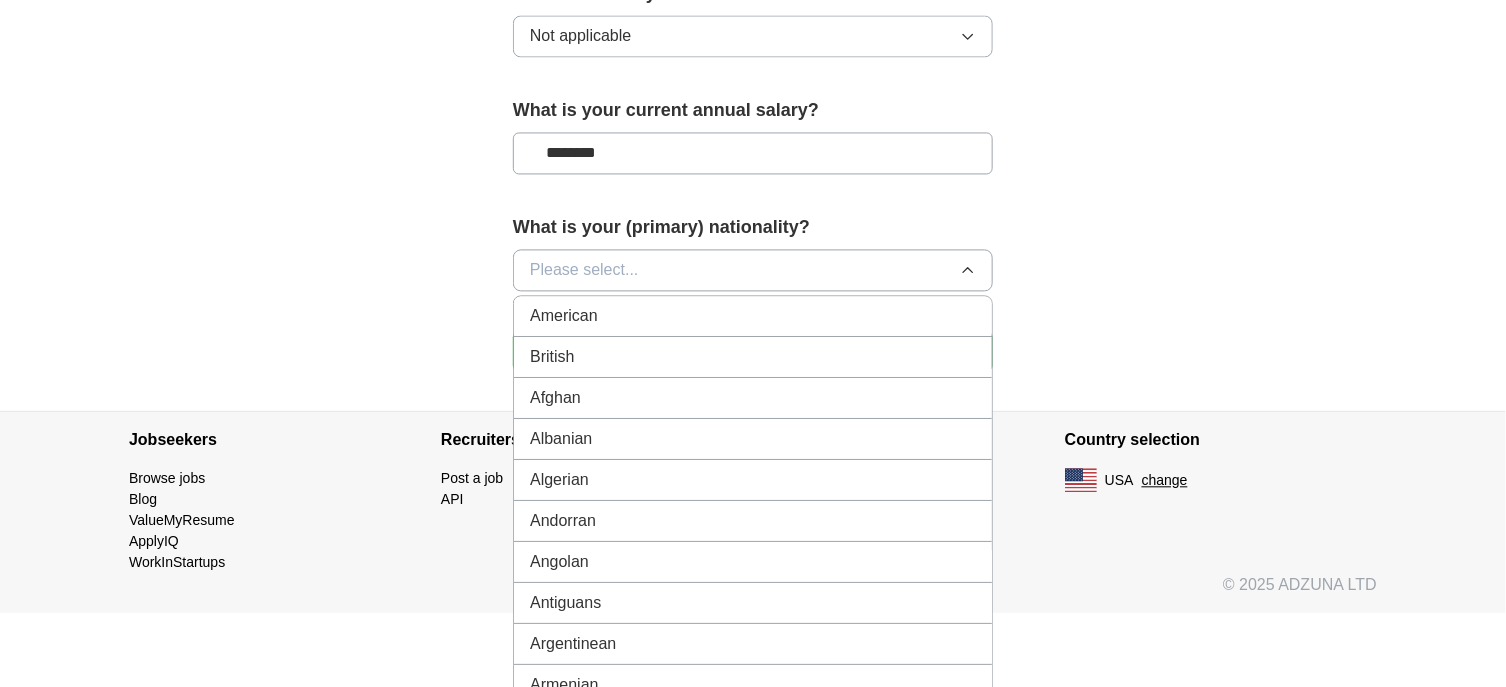 click on "American" at bounding box center [753, 316] 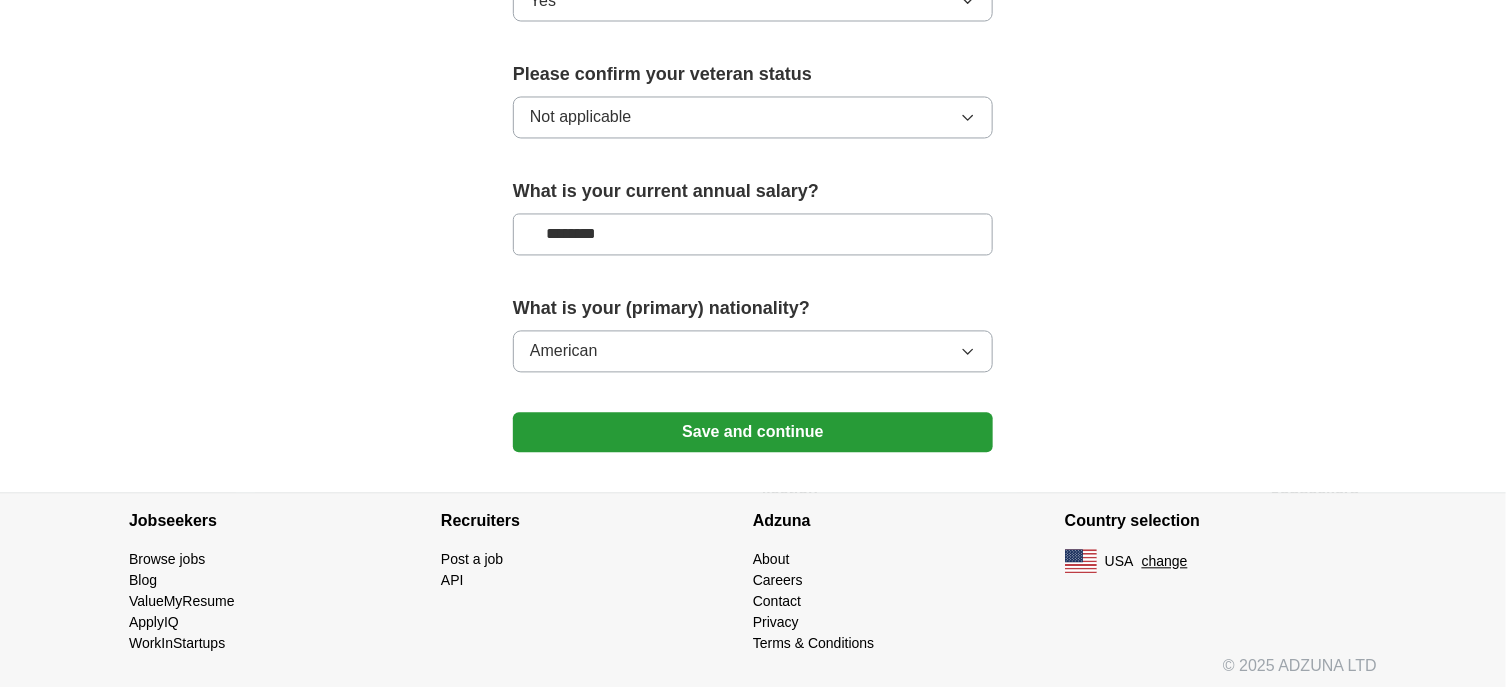 click on "Save and continue" at bounding box center (753, 433) 